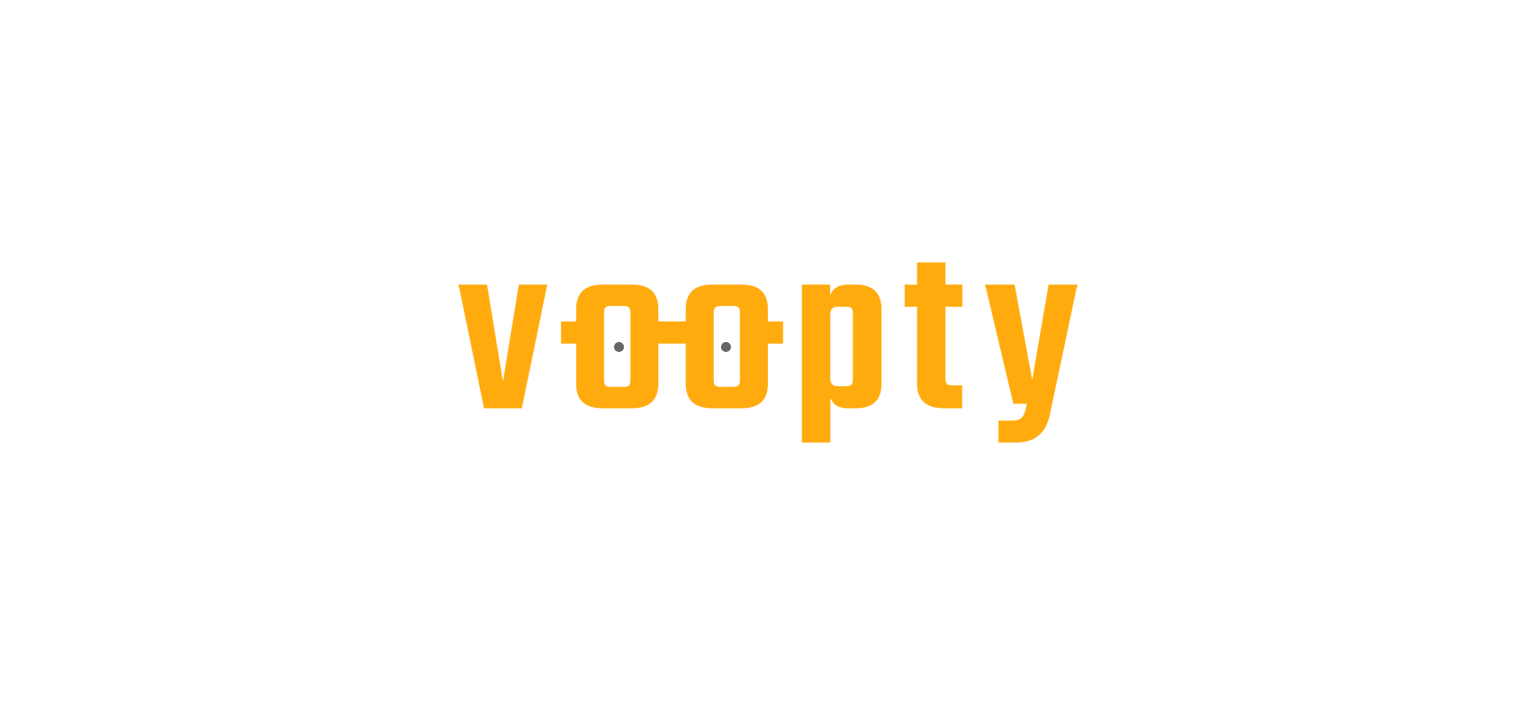 scroll, scrollTop: 0, scrollLeft: 0, axis: both 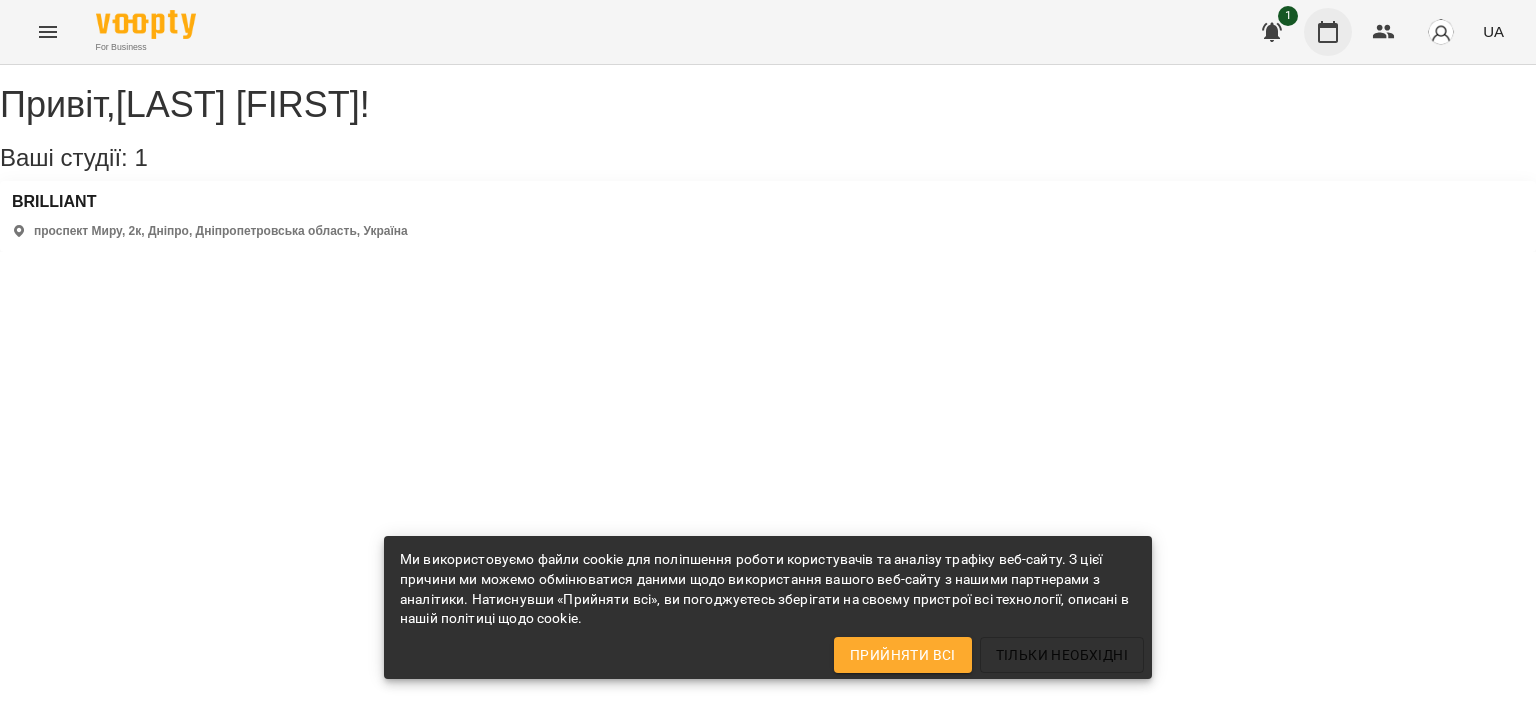 click at bounding box center (1328, 32) 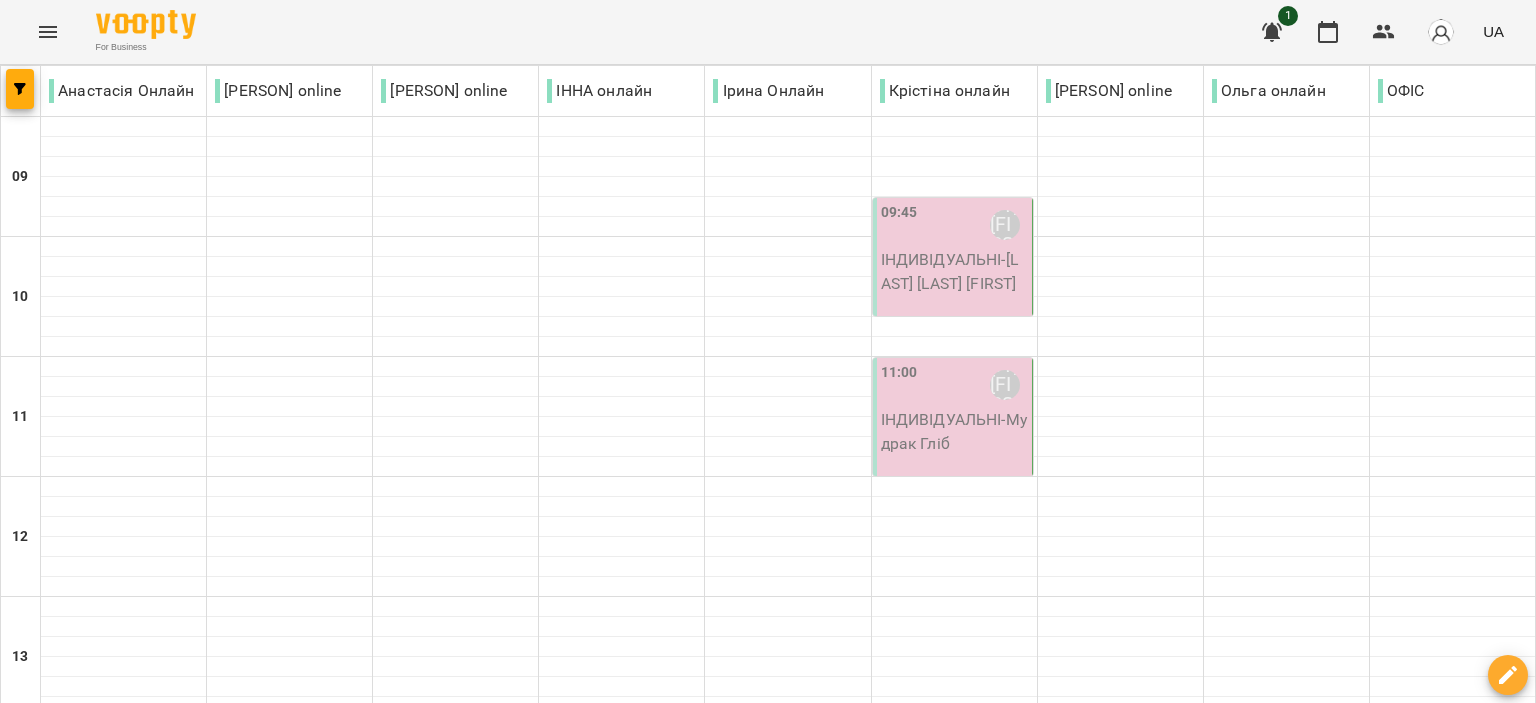 click at bounding box center [668, 1648] 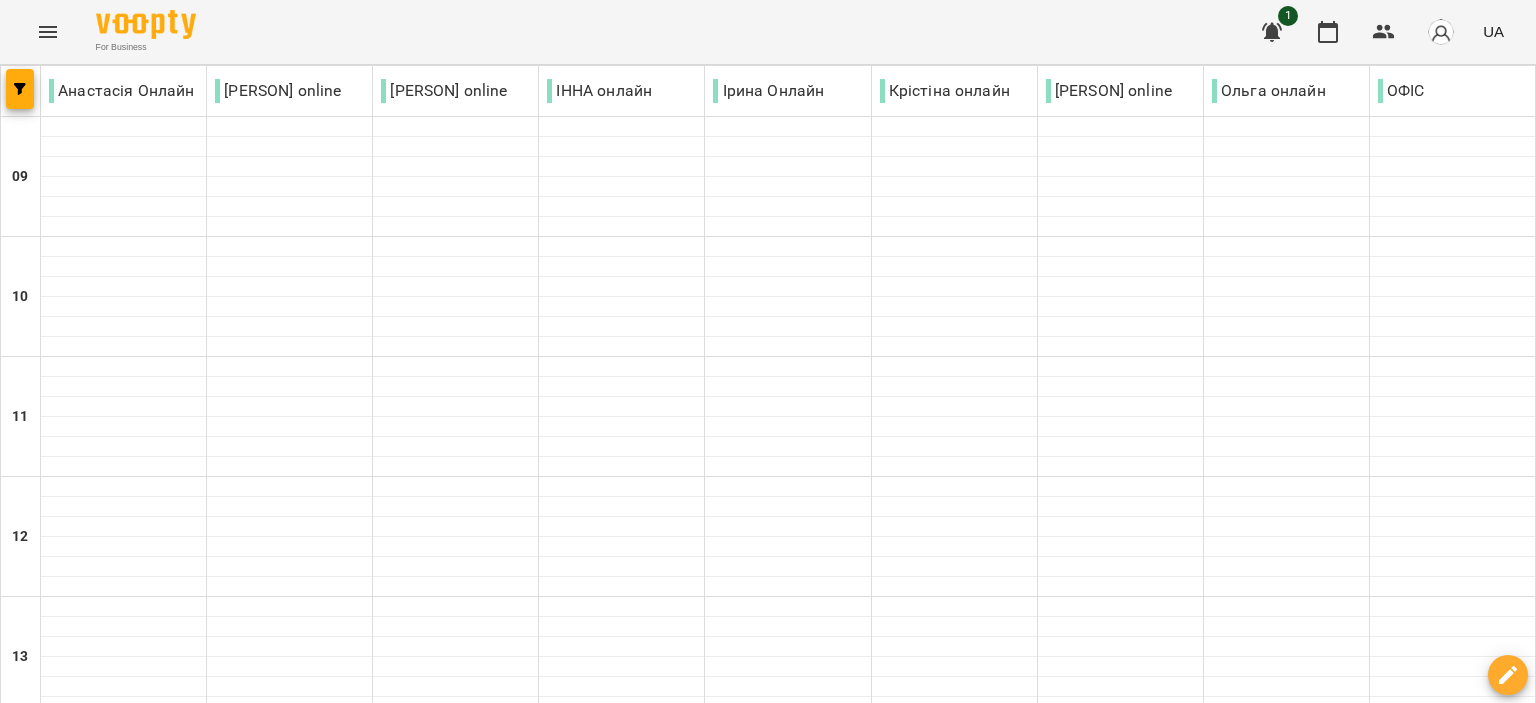click at bounding box center (668, 1648) 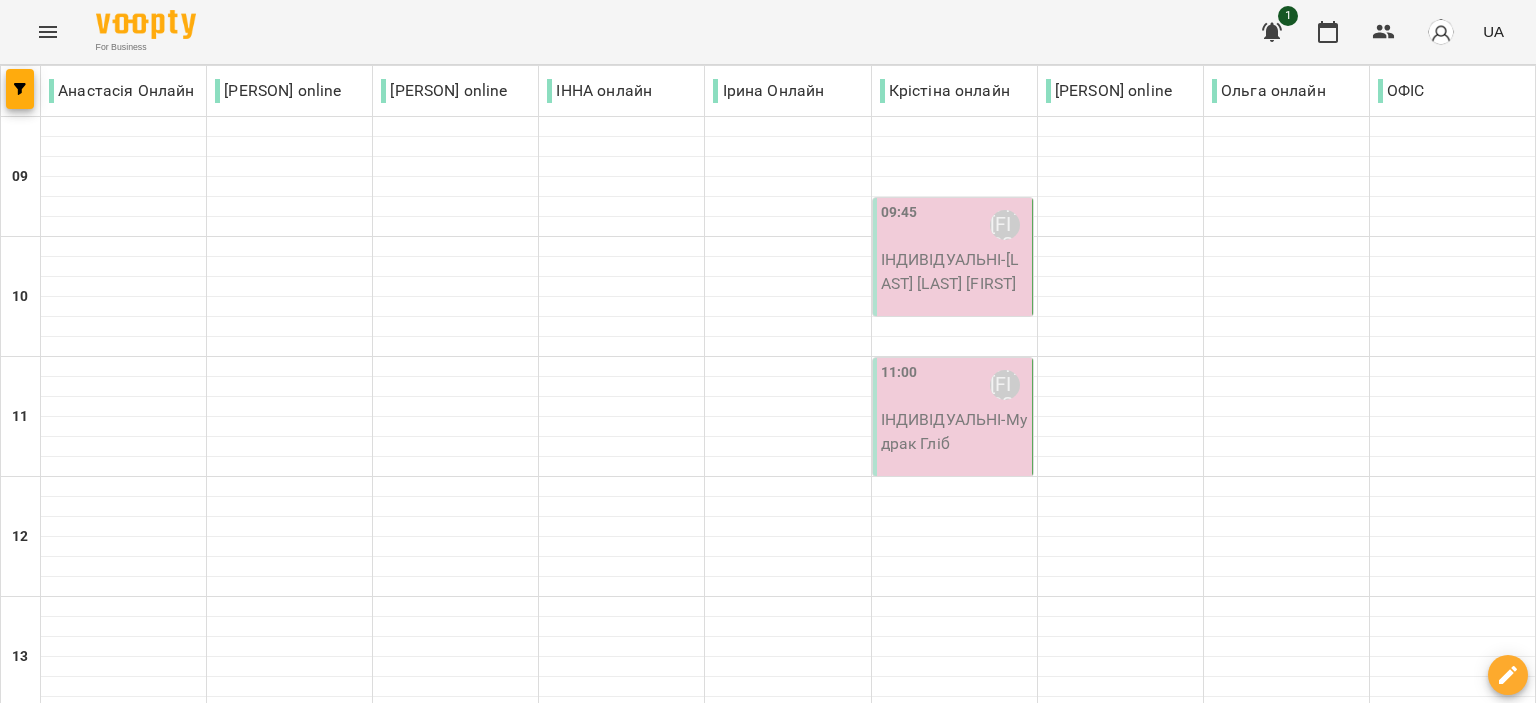 click on "INDIVIDUAL - [LAST] [LAST] [FIRST]" at bounding box center [954, 271] 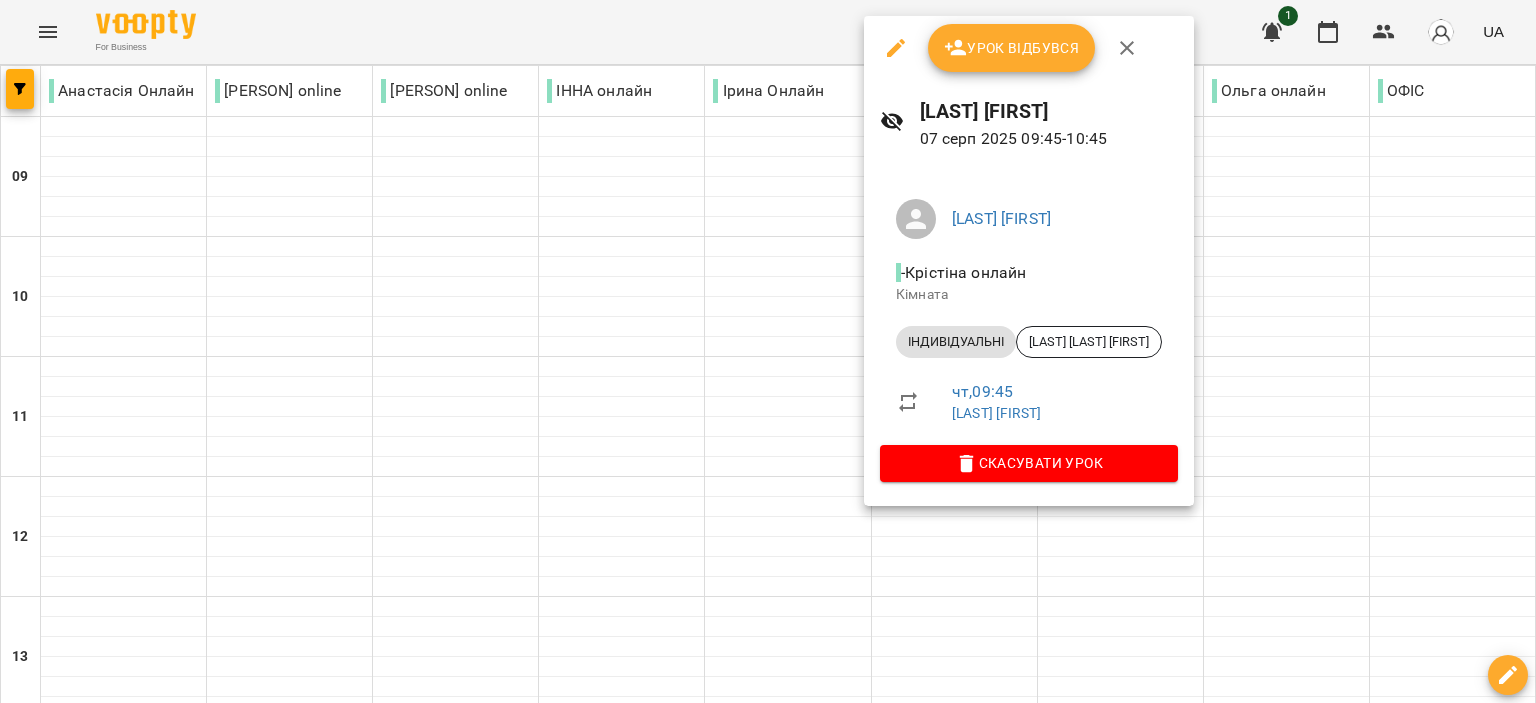 click at bounding box center (896, 48) 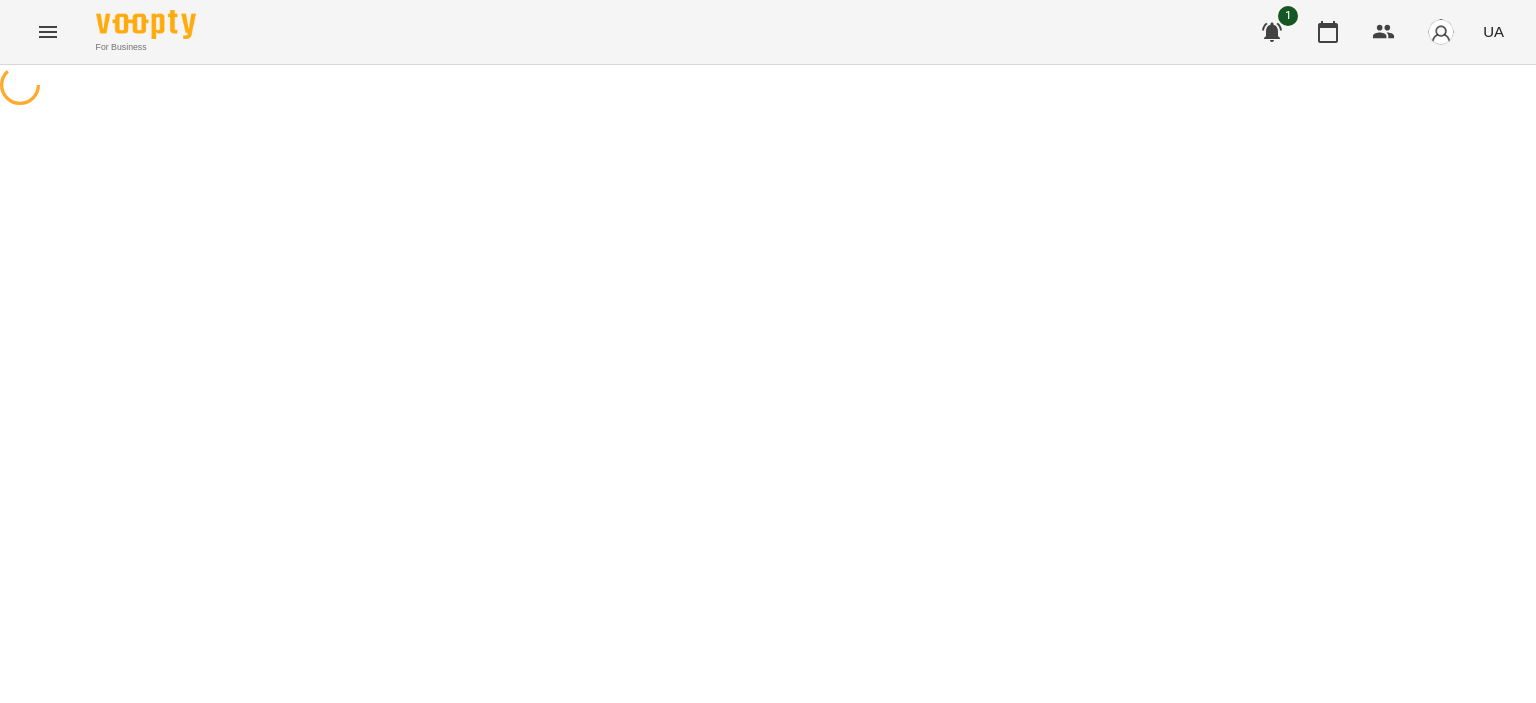 select on "**********" 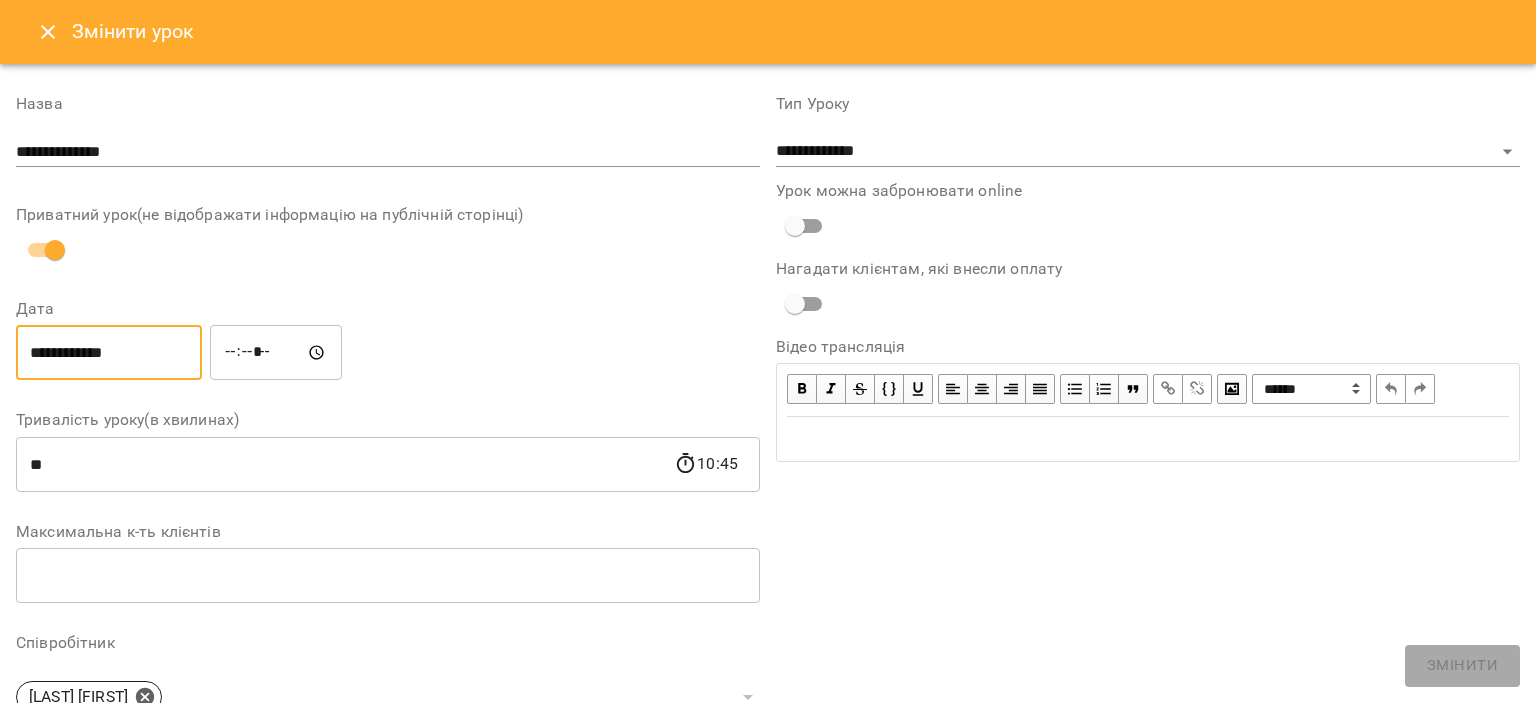 click on "**********" at bounding box center (109, 353) 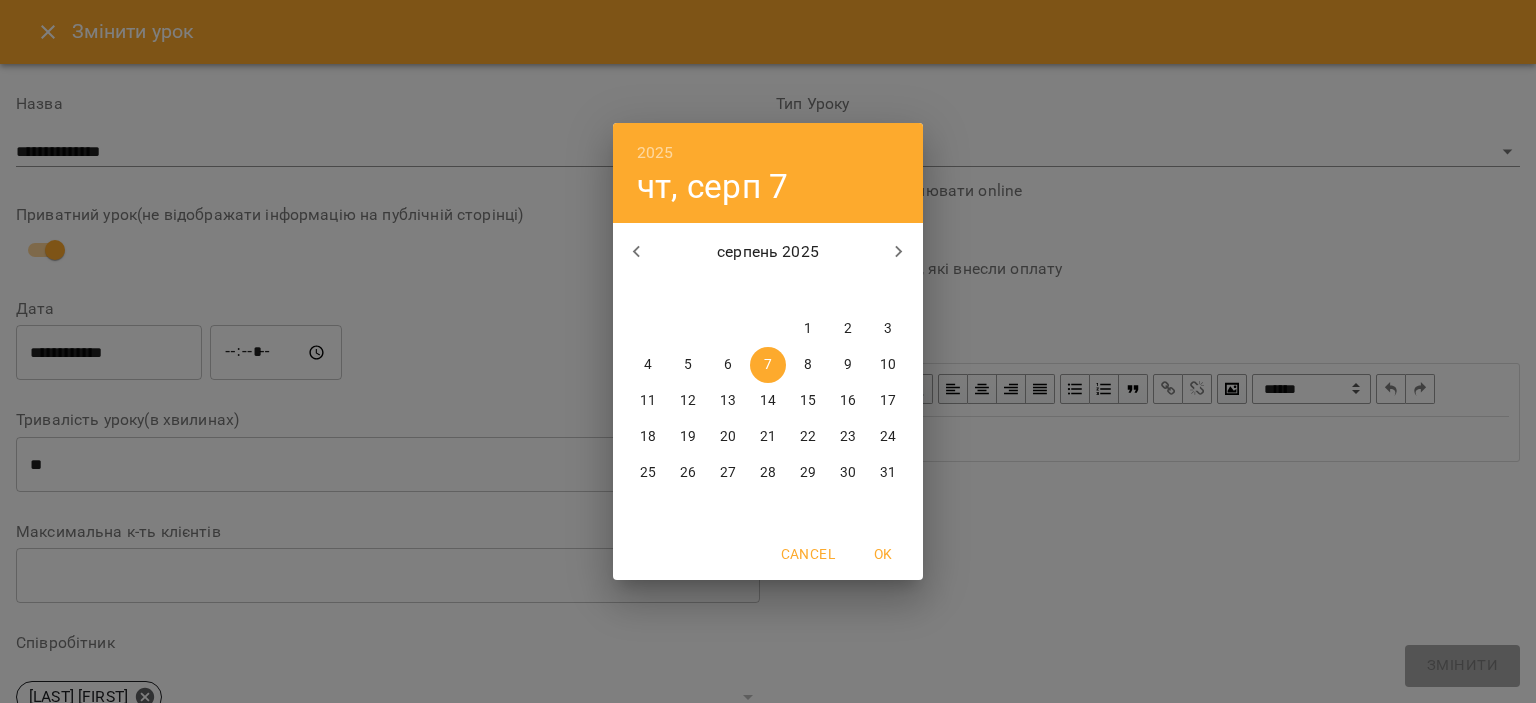 click on "9" at bounding box center (848, 365) 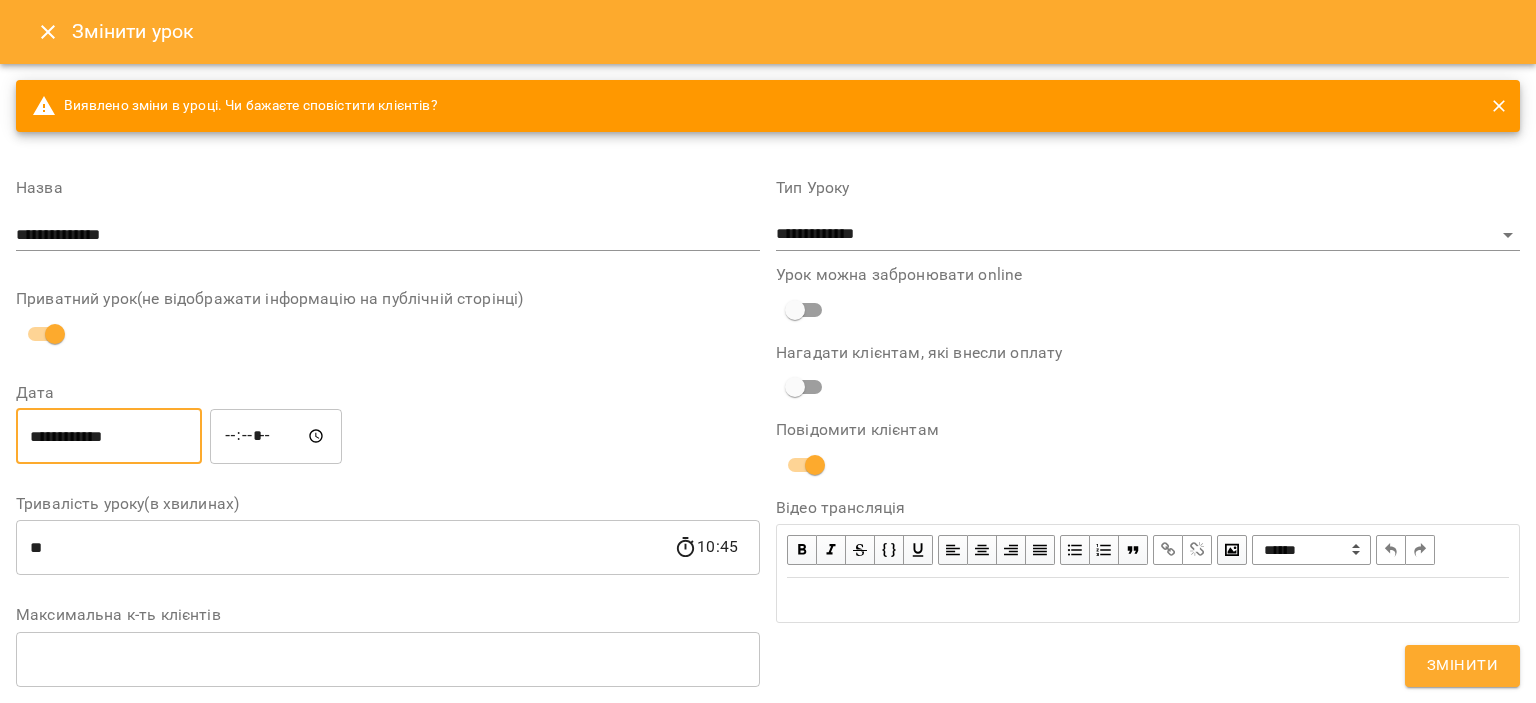 click on "*****" at bounding box center (276, 436) 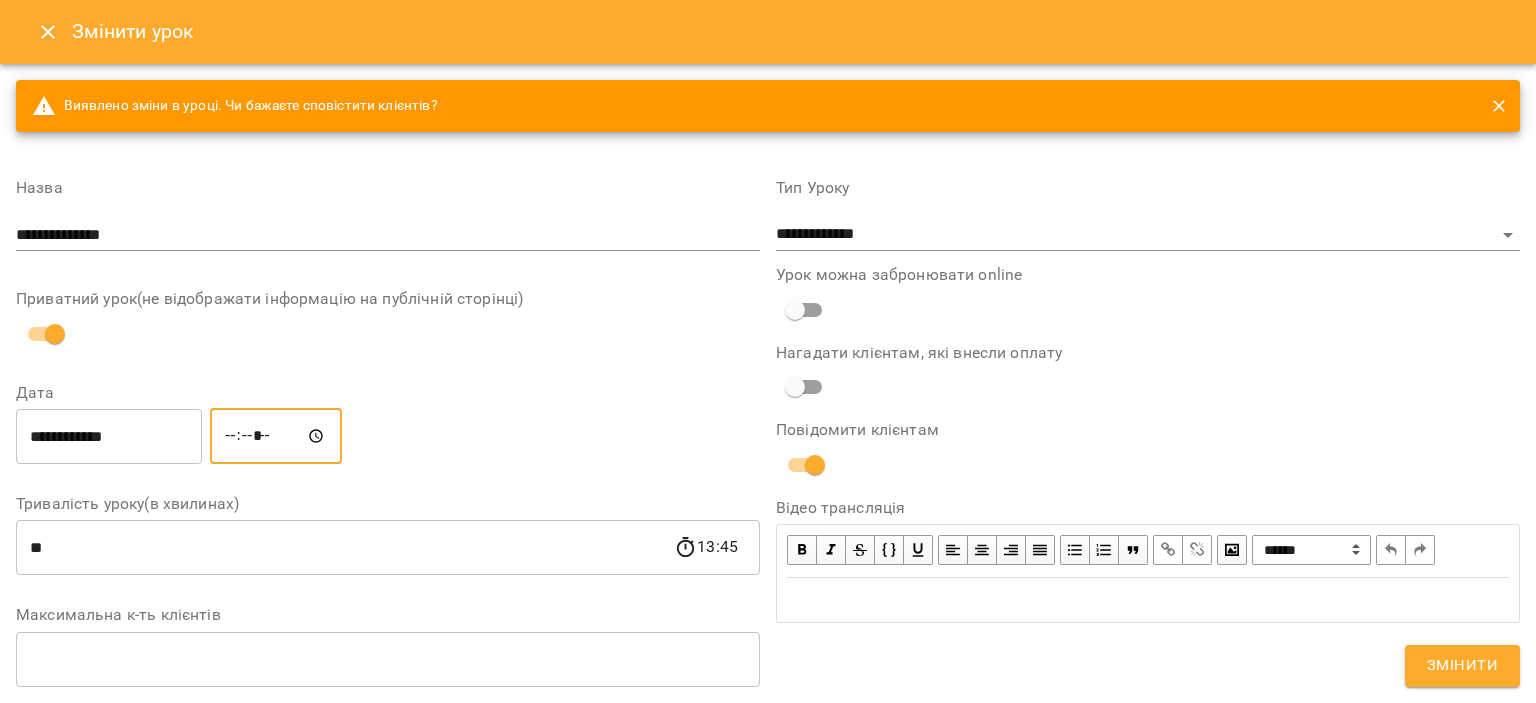 type on "*****" 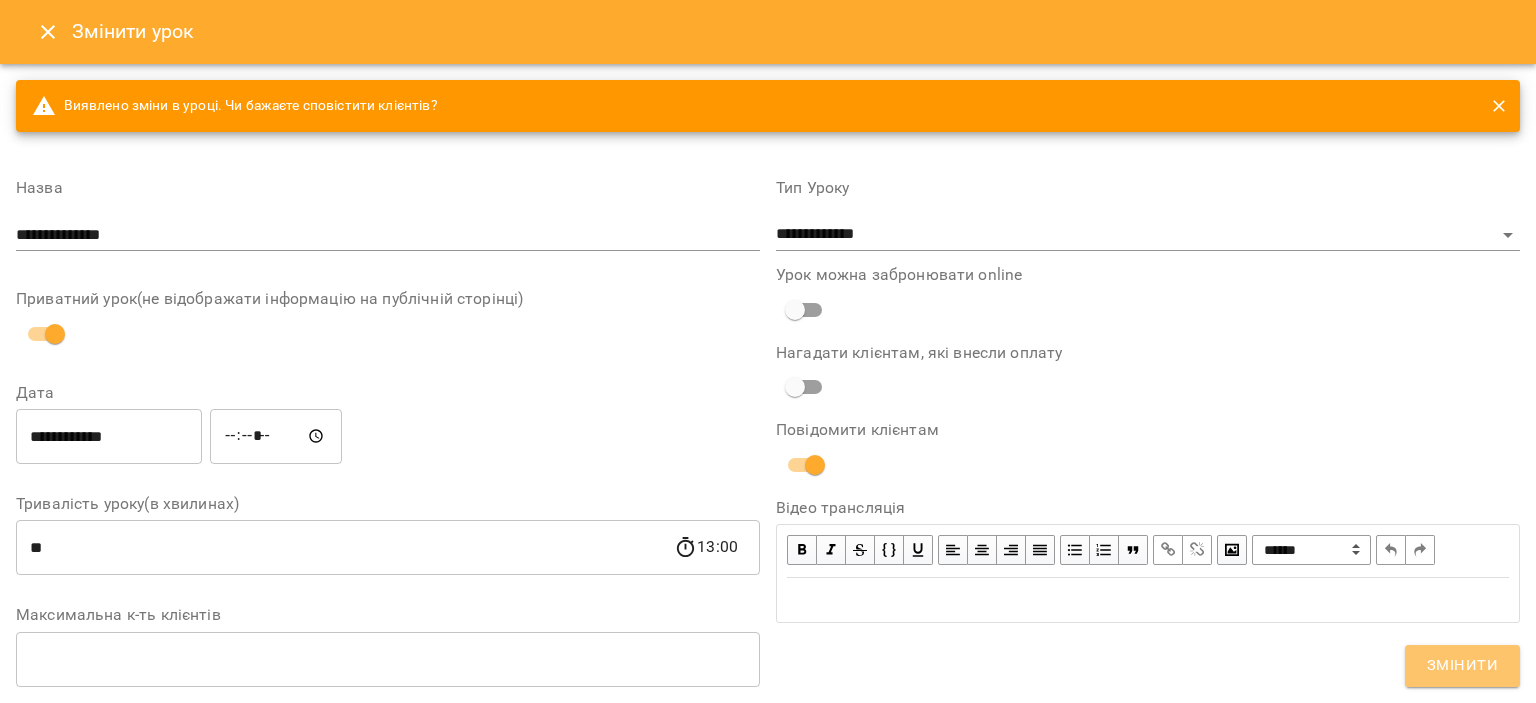 click on "Змінити" at bounding box center [1462, 666] 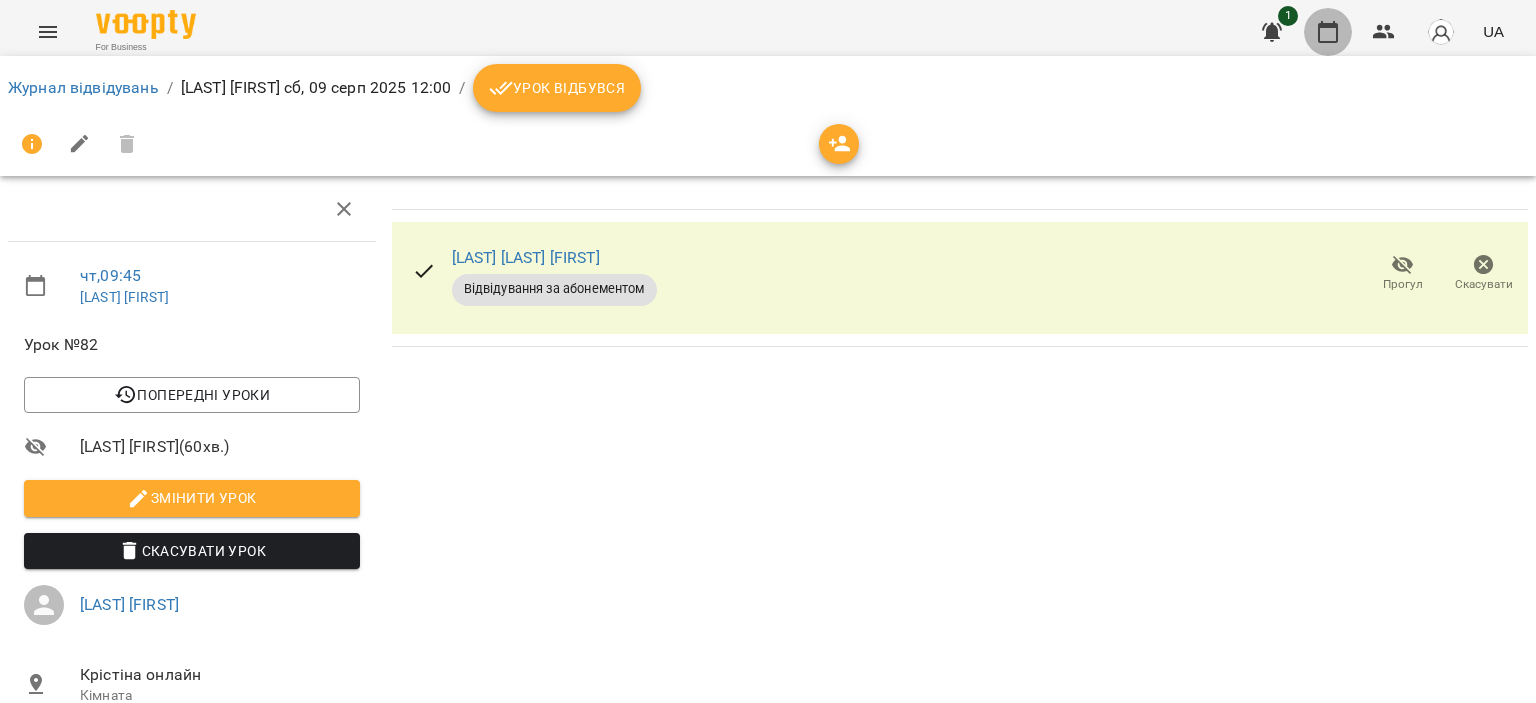 drag, startPoint x: 1332, startPoint y: 32, endPoint x: 1257, endPoint y: 223, distance: 205.19746 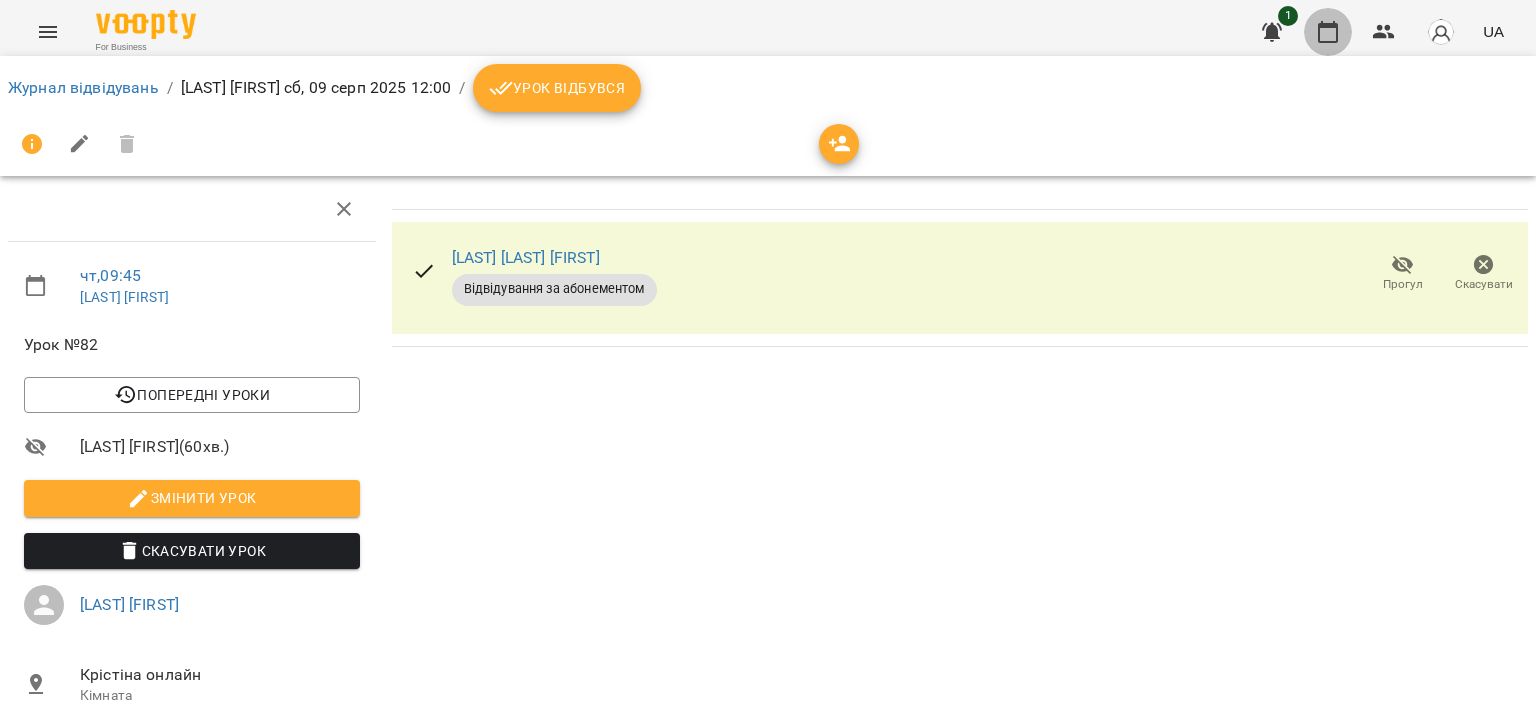 click 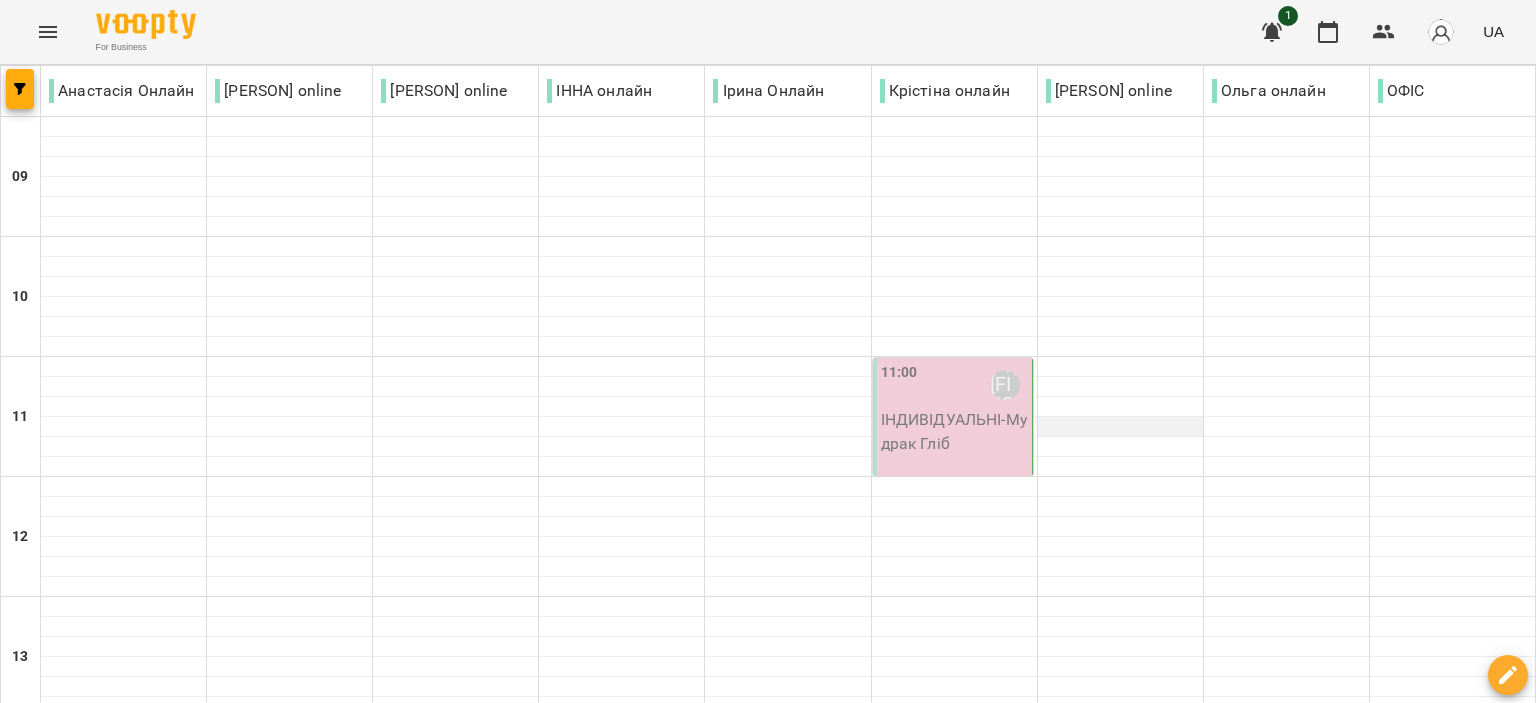scroll, scrollTop: 100, scrollLeft: 0, axis: vertical 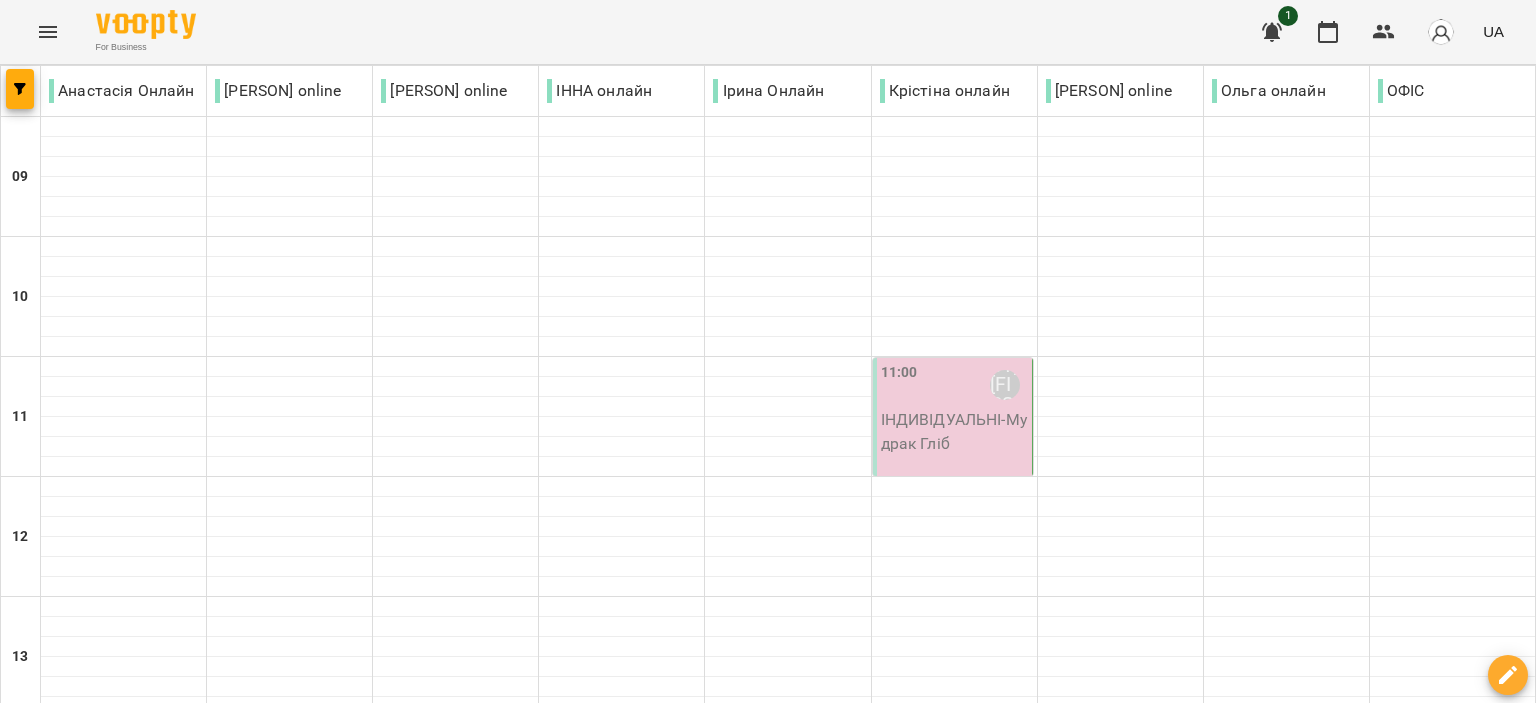 click on "INDIVIDUAL - [LAST] [FIRST]" at bounding box center [954, 431] 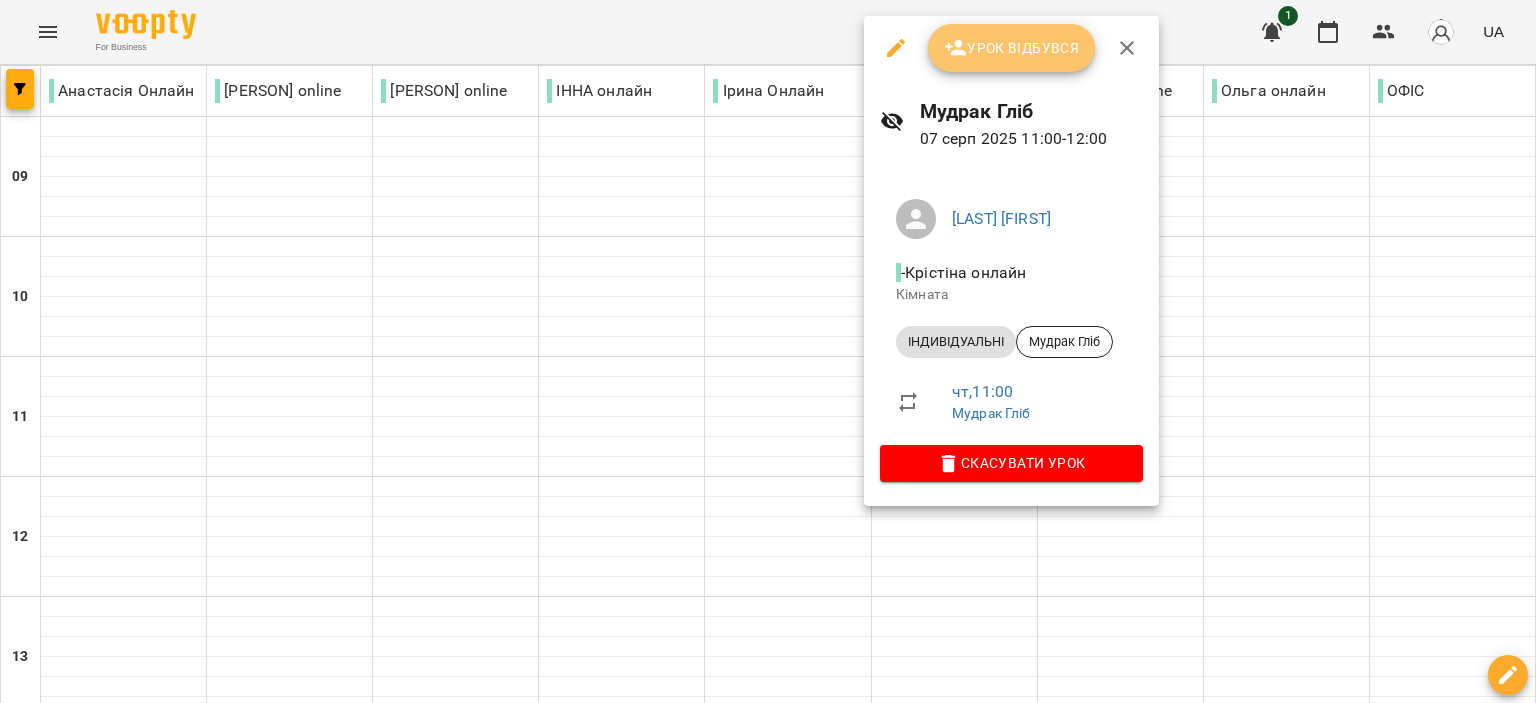 drag, startPoint x: 954, startPoint y: 39, endPoint x: 946, endPoint y: 58, distance: 20.615528 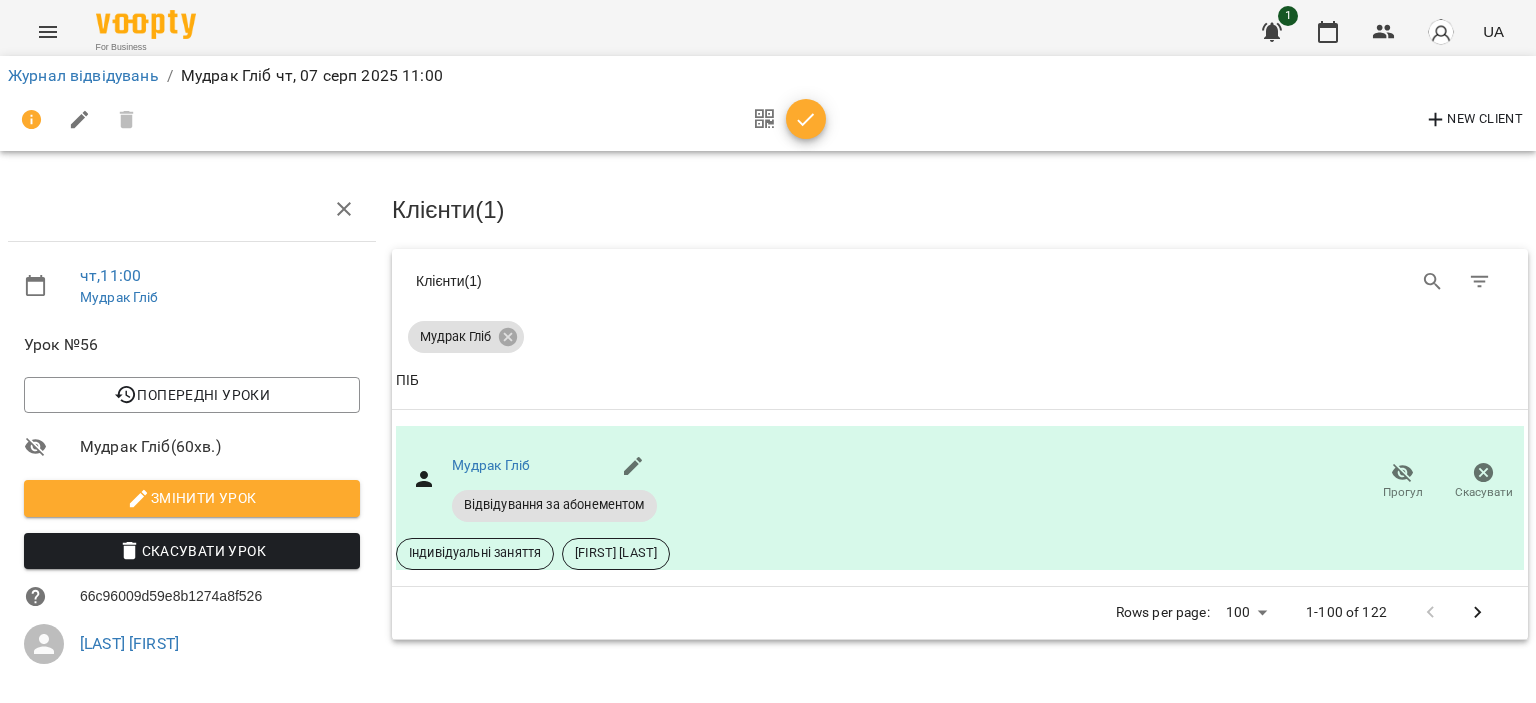 click 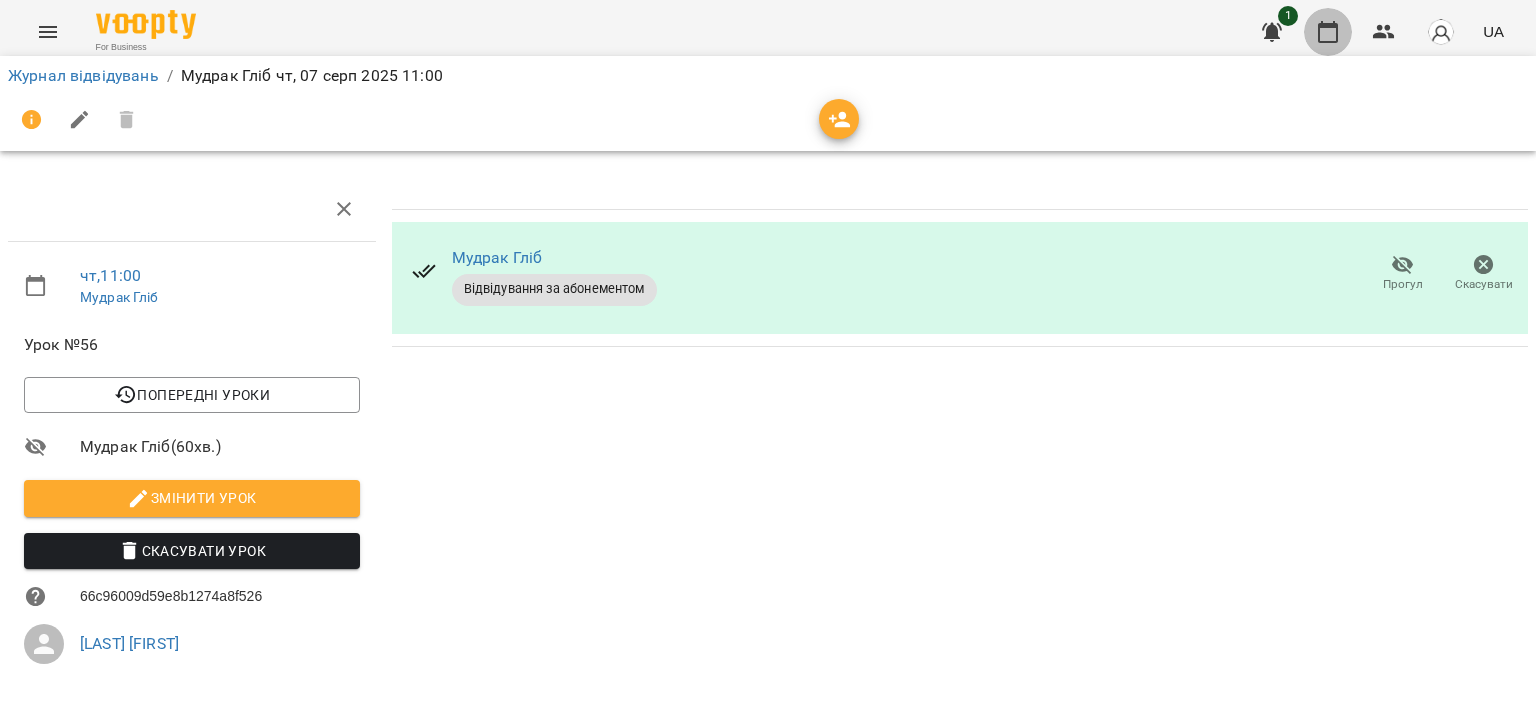 drag, startPoint x: 1340, startPoint y: 22, endPoint x: 1307, endPoint y: 63, distance: 52.63079 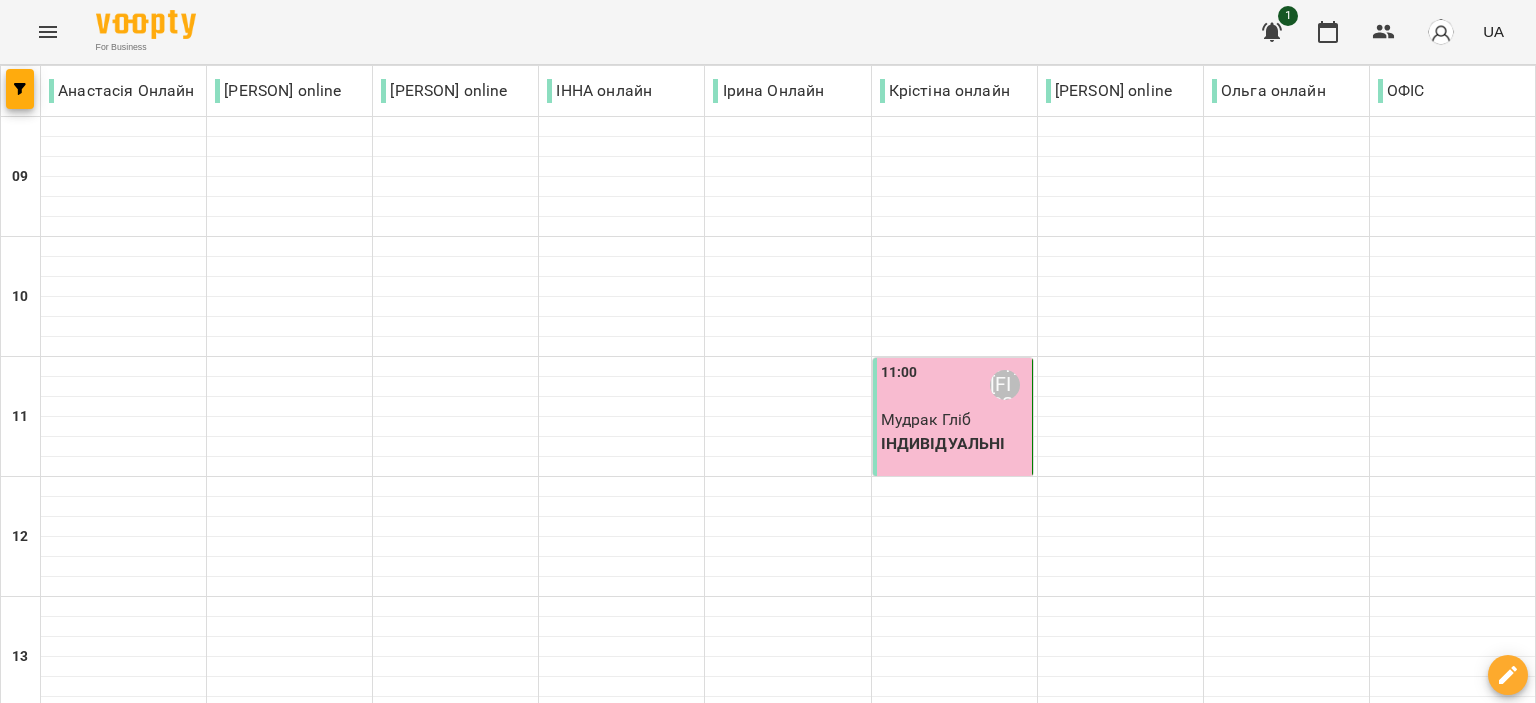 scroll, scrollTop: 986, scrollLeft: 0, axis: vertical 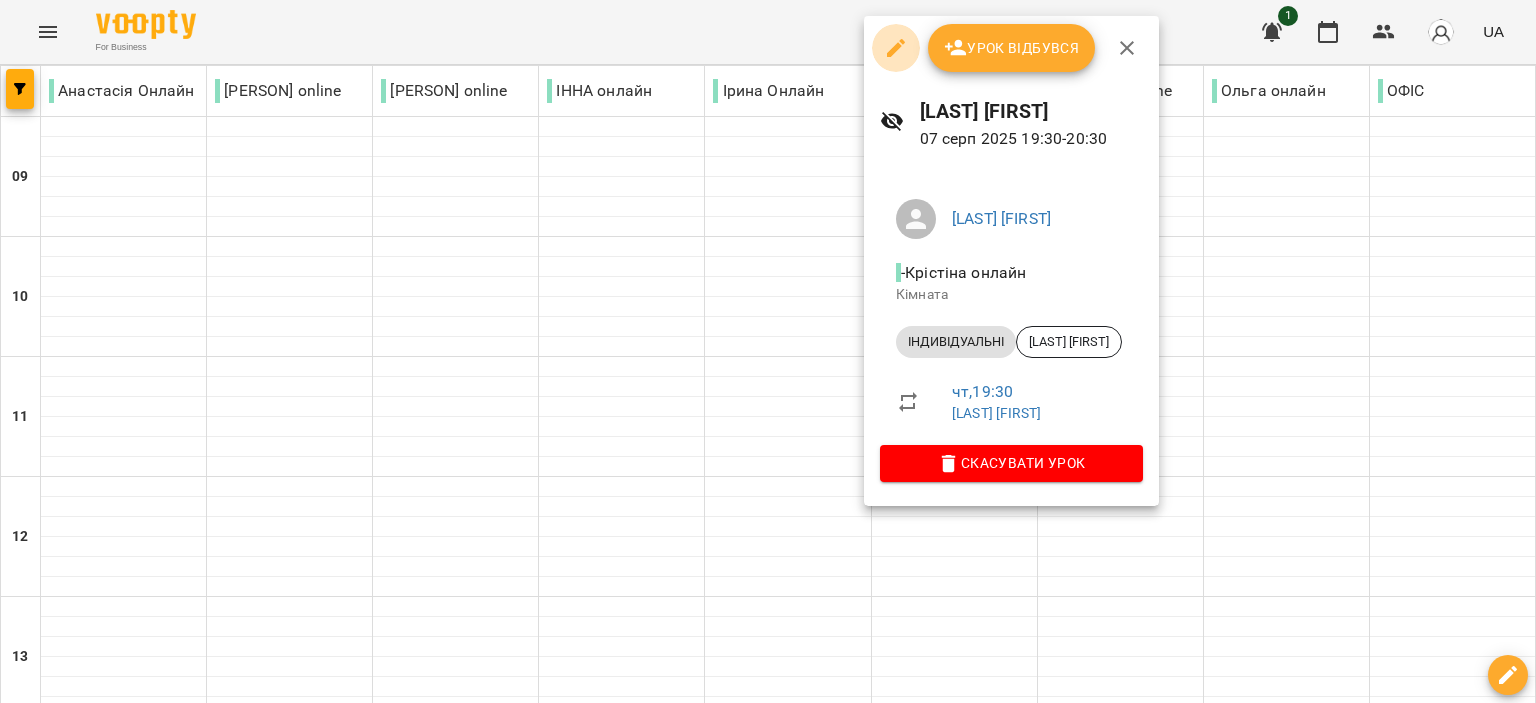 click at bounding box center (896, 48) 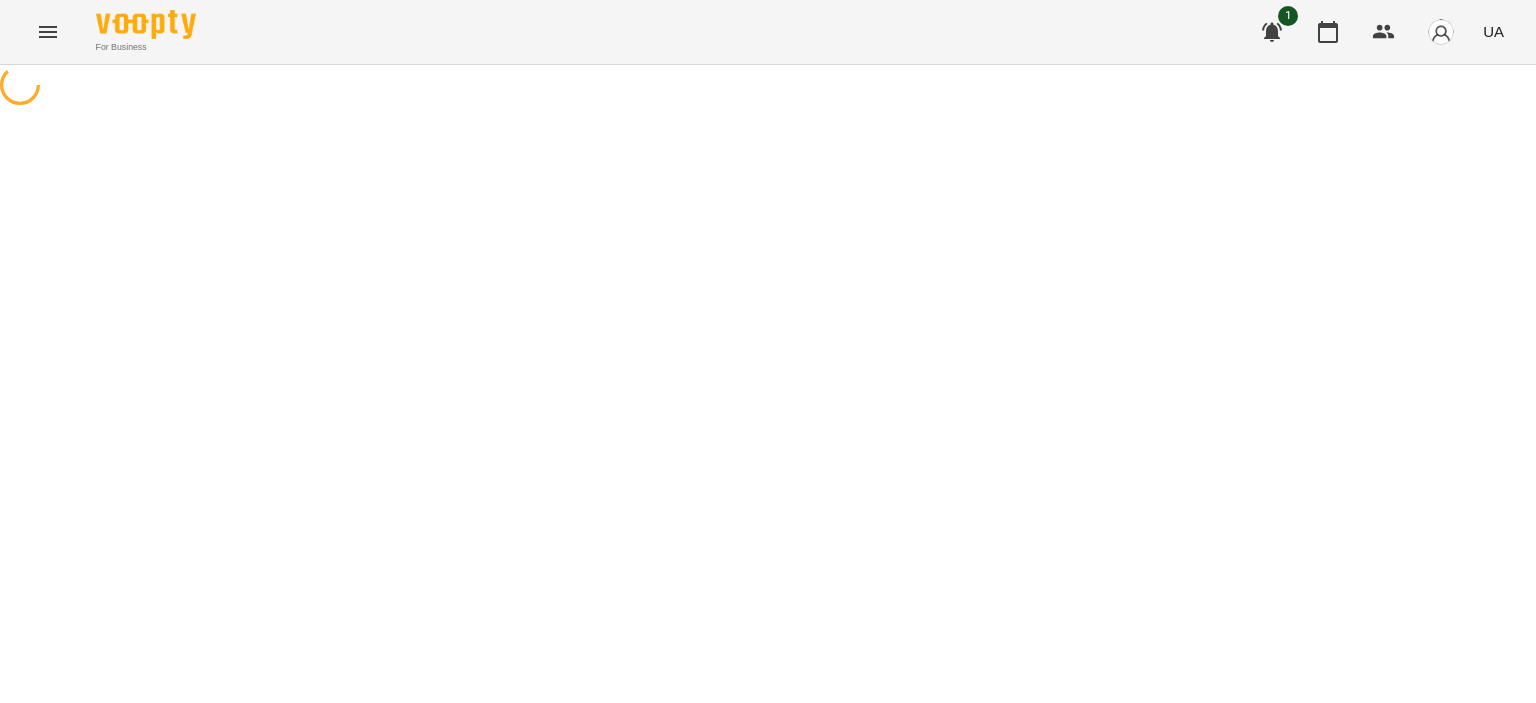 select on "**********" 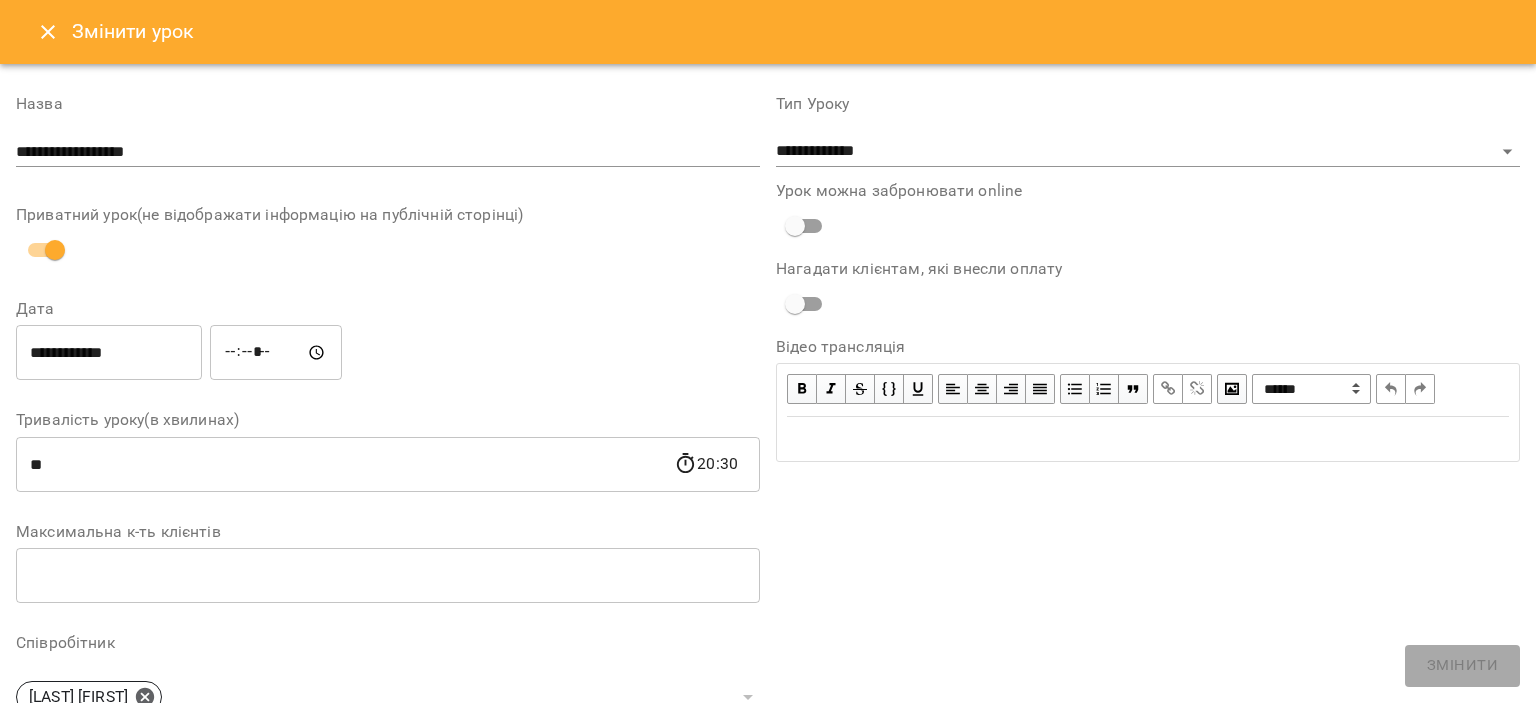 click on "**********" at bounding box center (109, 353) 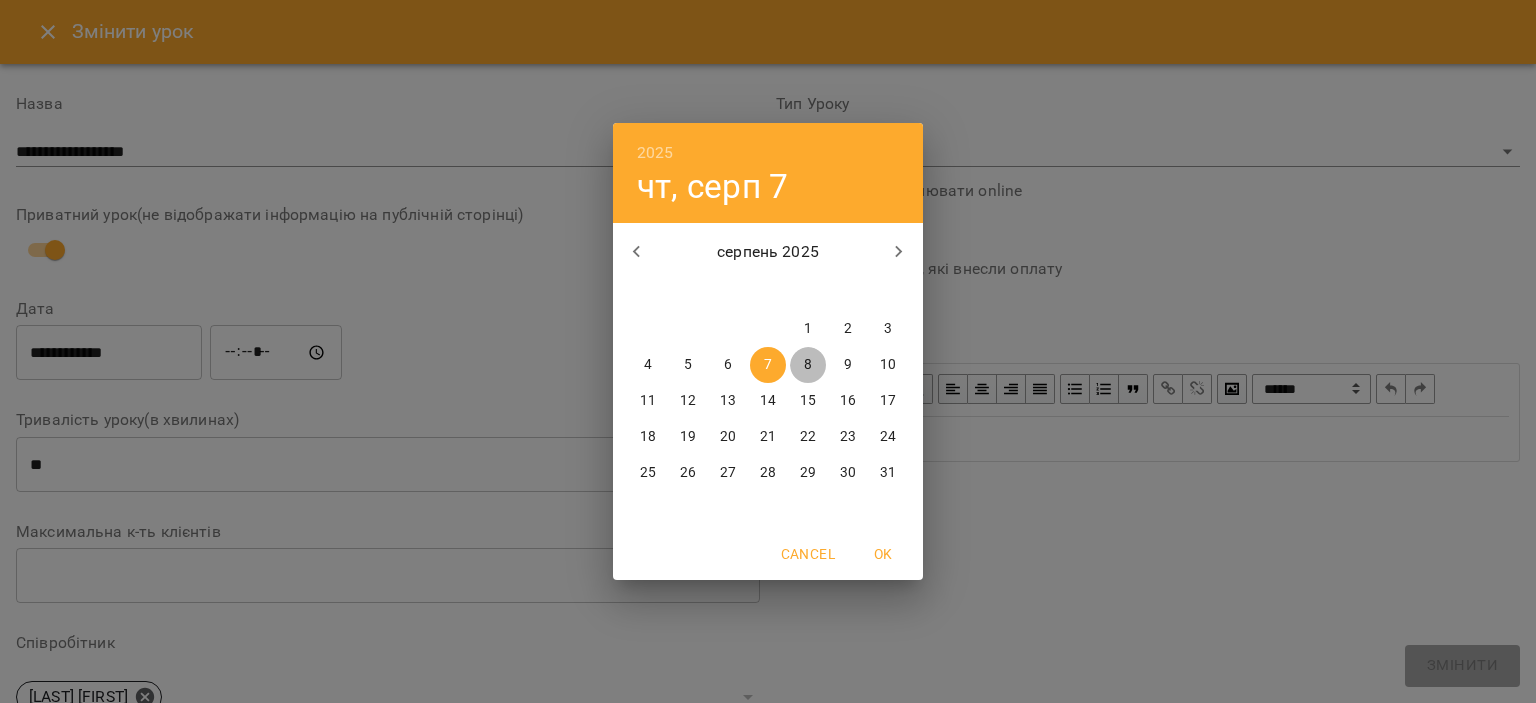 click on "8" at bounding box center [808, 365] 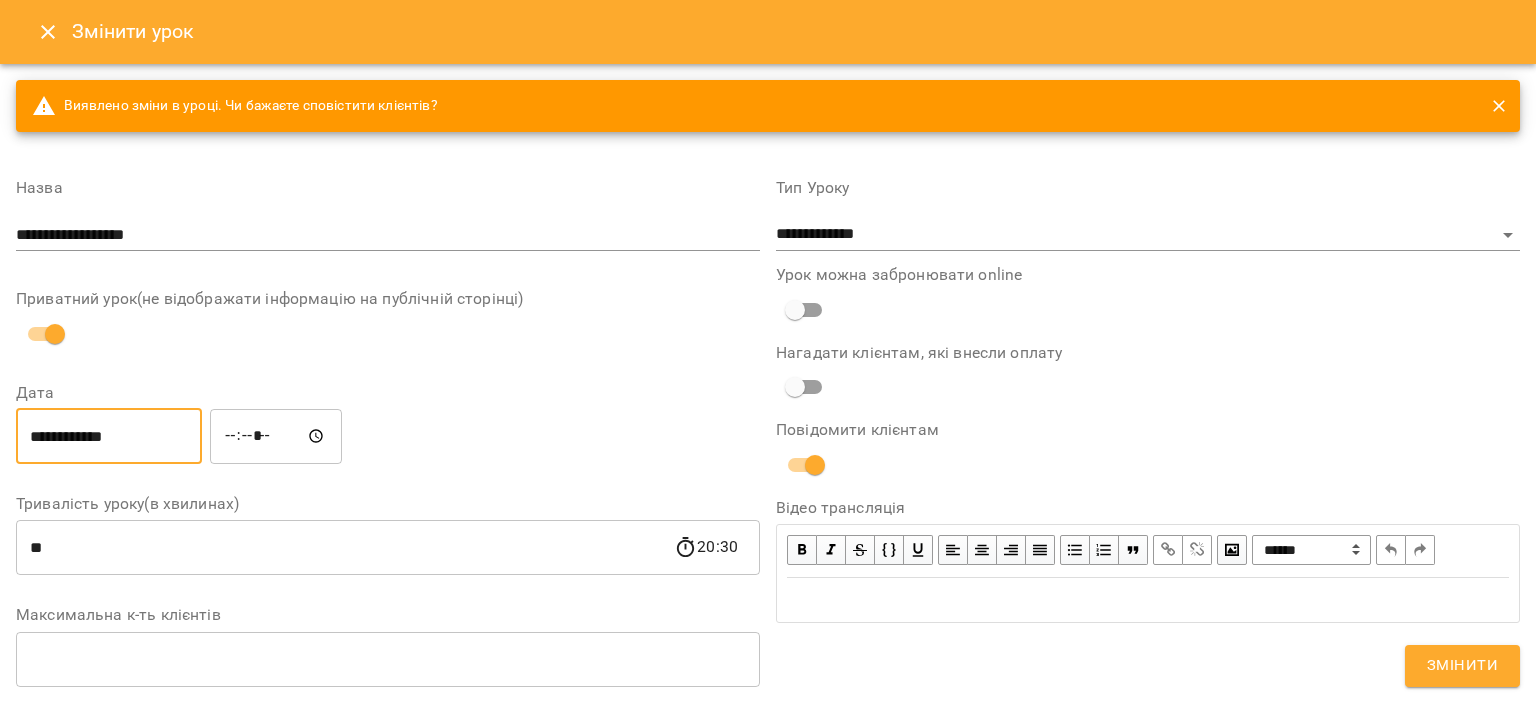 click on "*****" at bounding box center (276, 436) 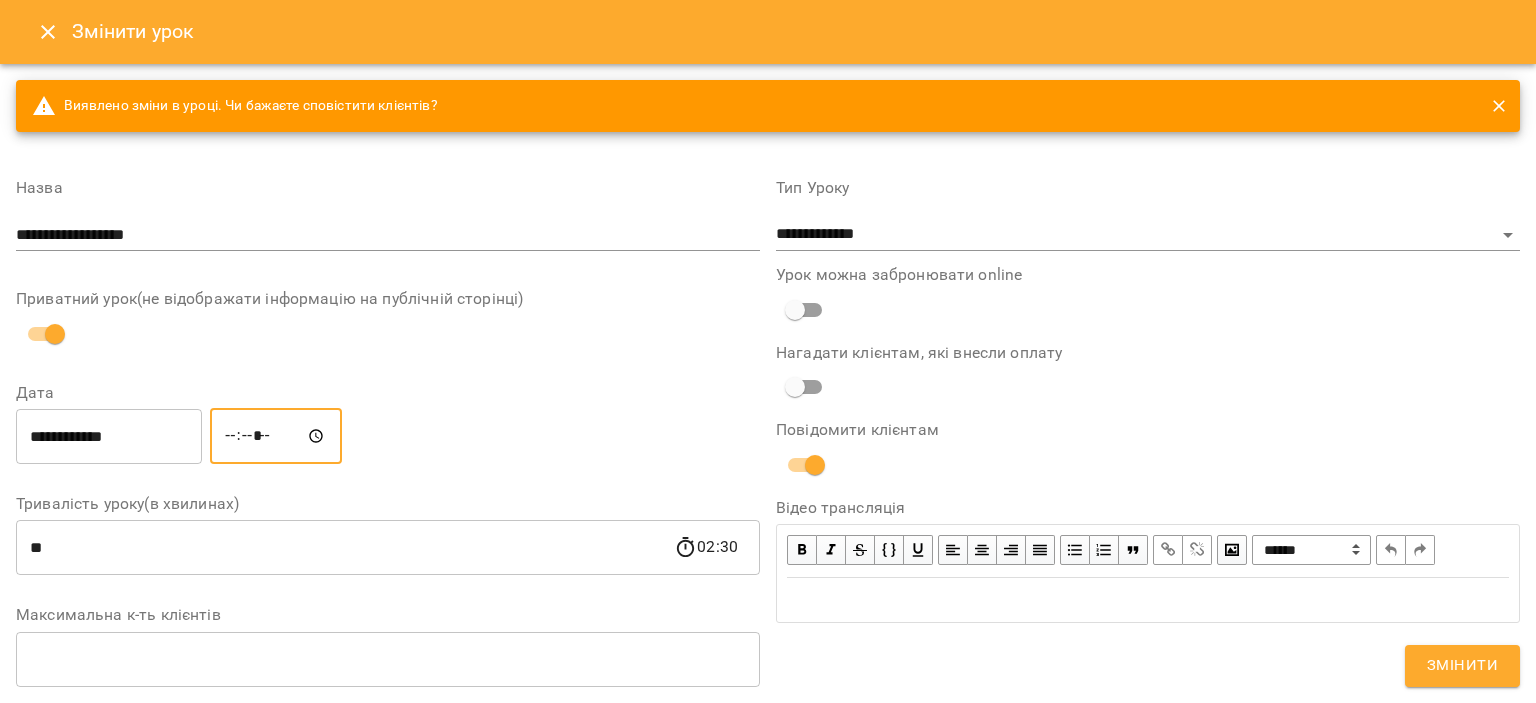 type on "*****" 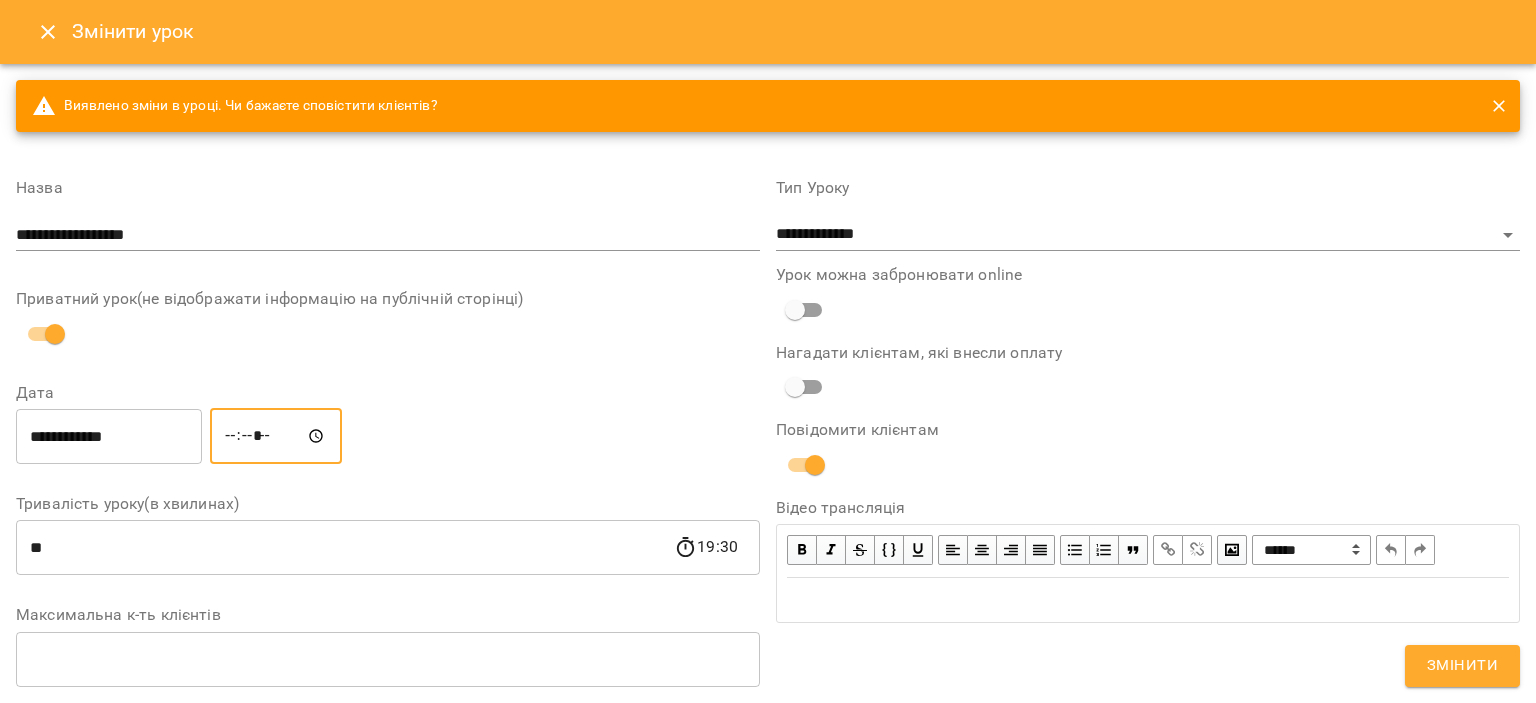 click on "Змінити" at bounding box center [1462, 666] 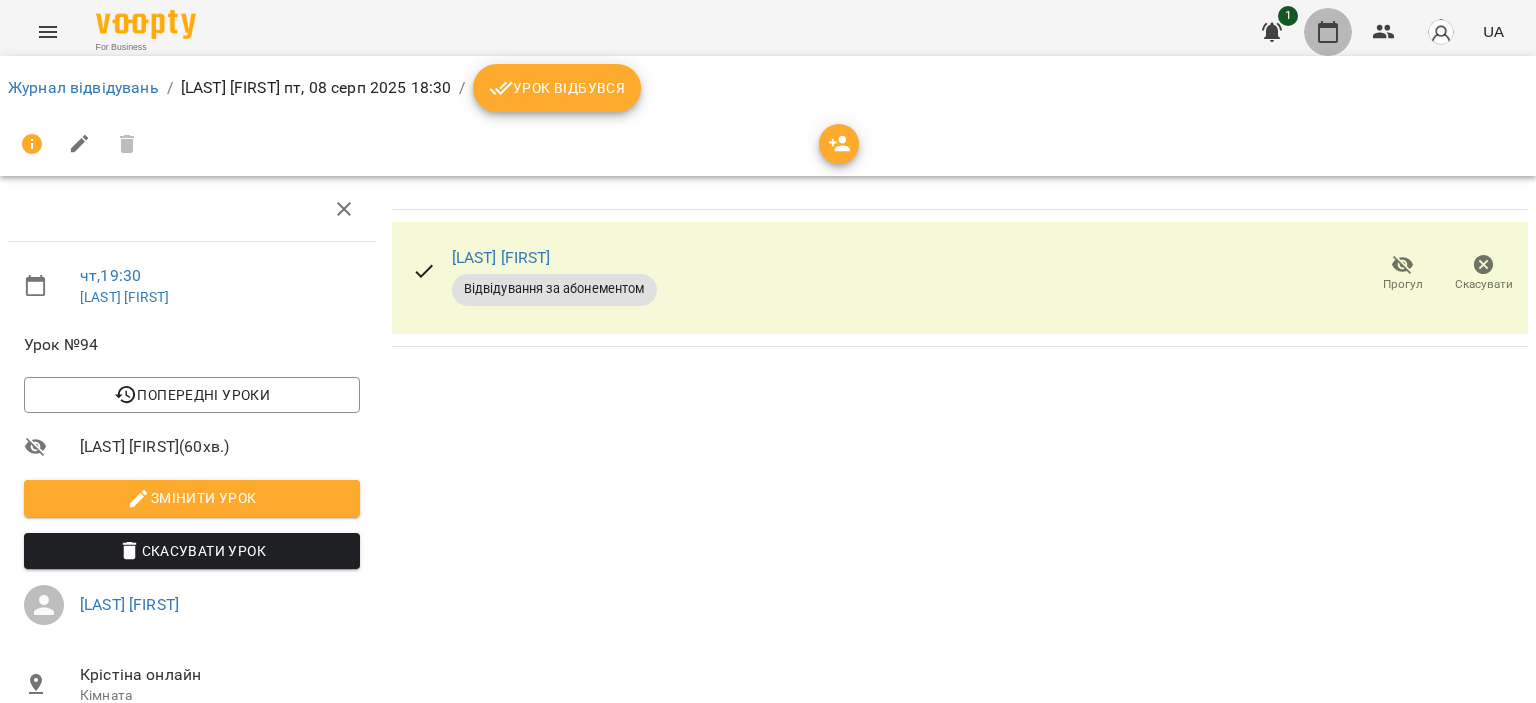 click 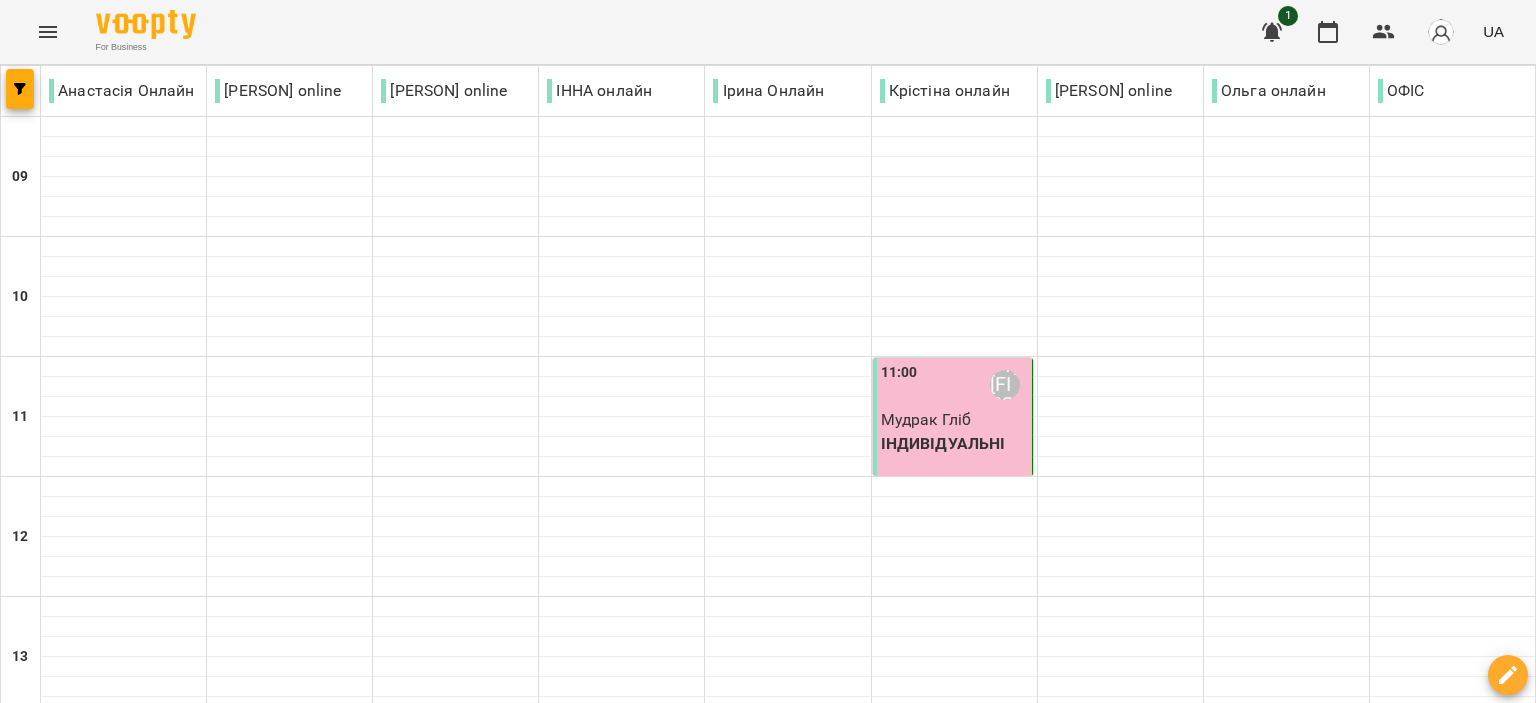click on "08 серп" at bounding box center (1069, 1602) 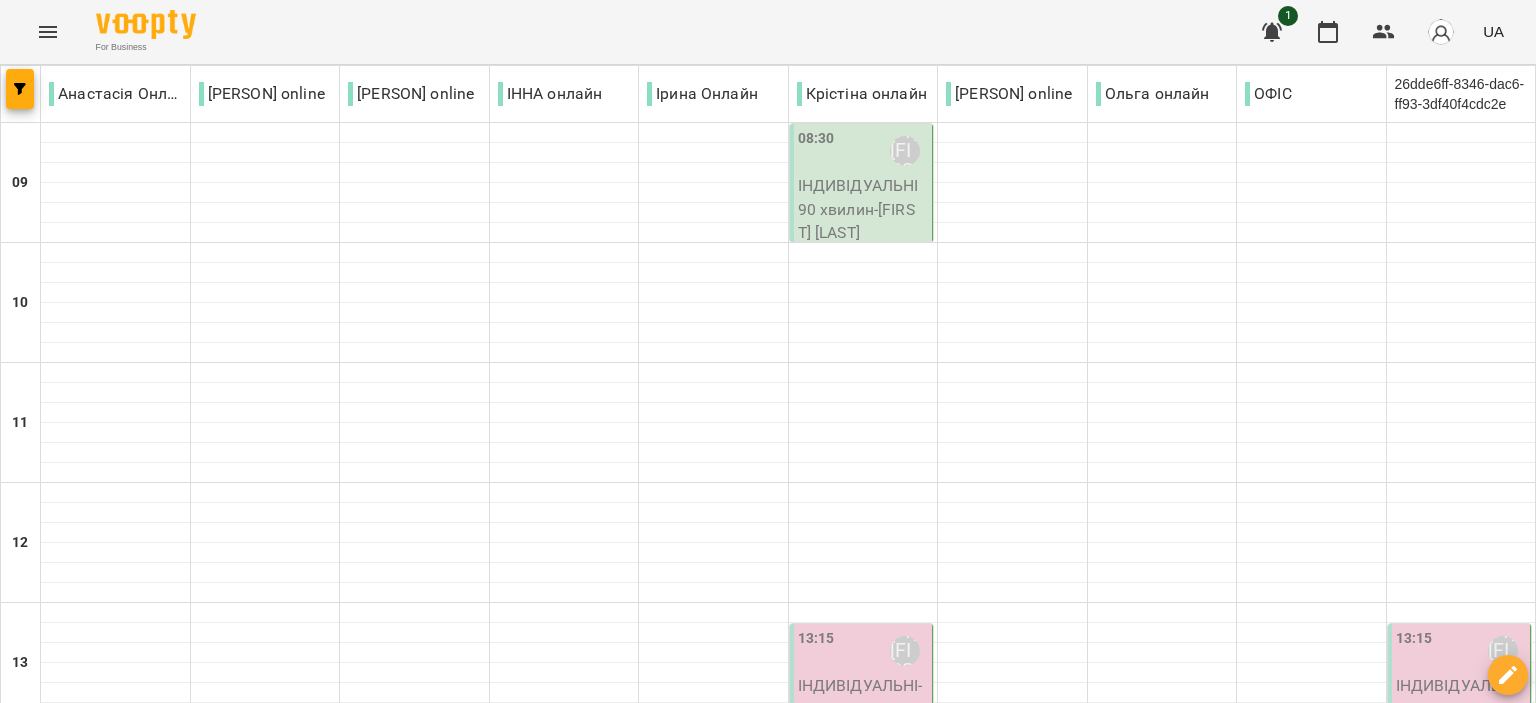 click on "INDIVIDUAL 90 minutes - [LAST] [FIRST]" at bounding box center [863, 209] 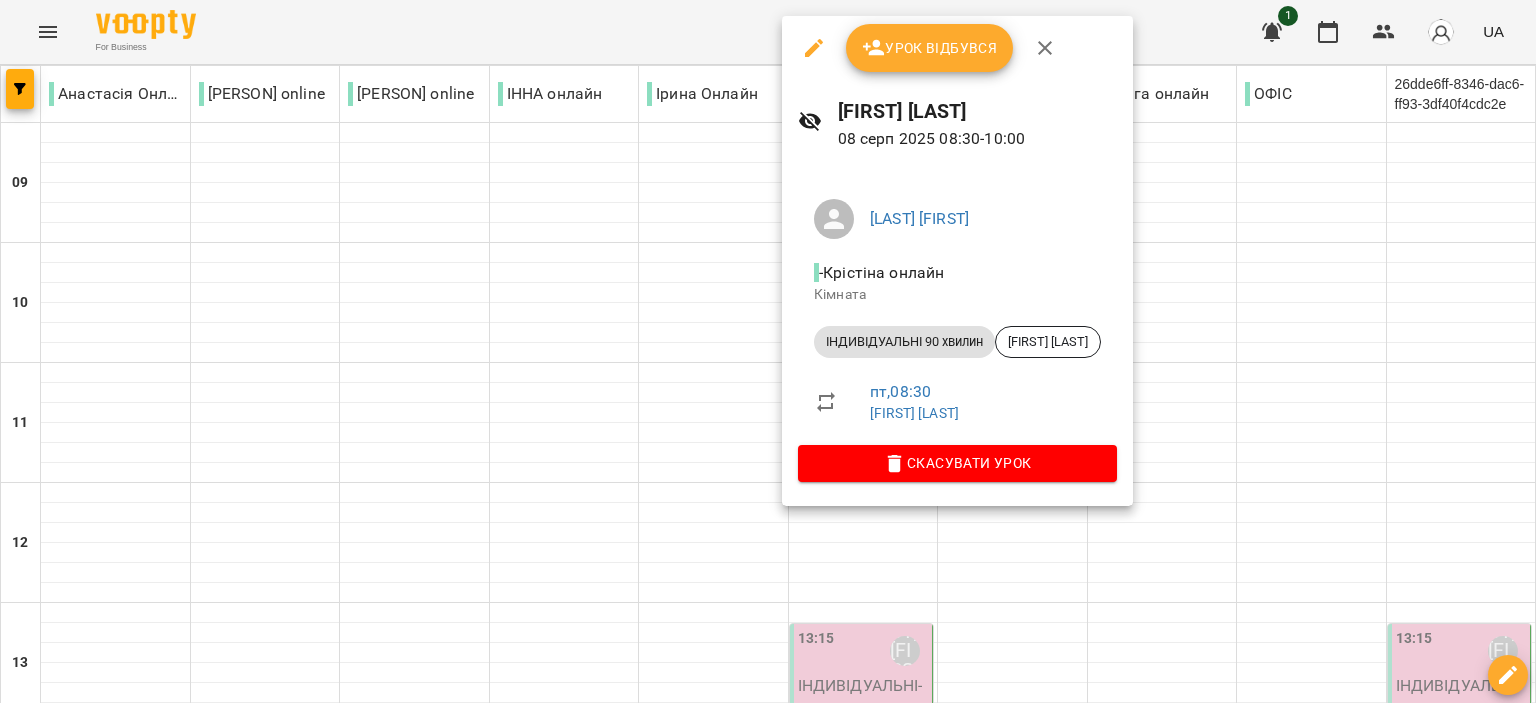 click 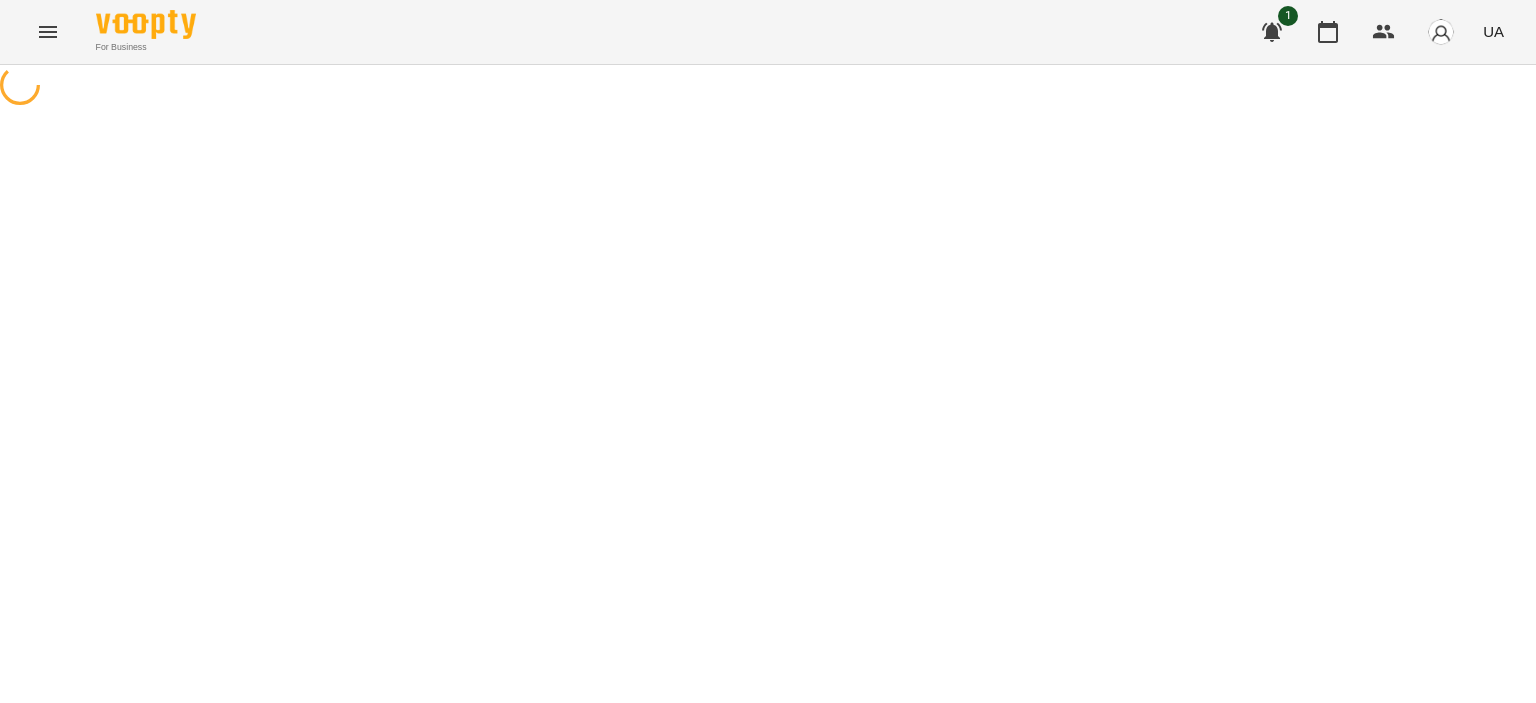 select on "**********" 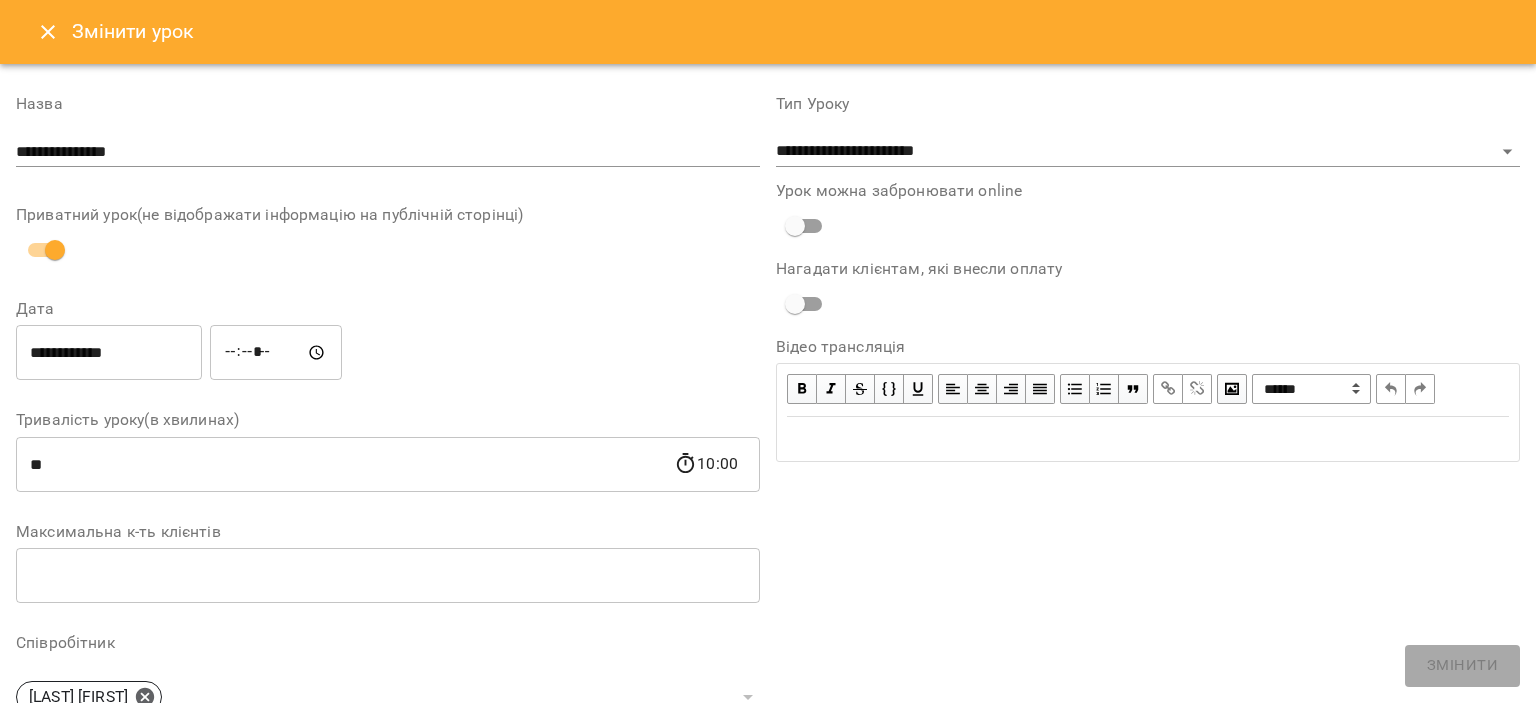 click on "**********" at bounding box center (109, 353) 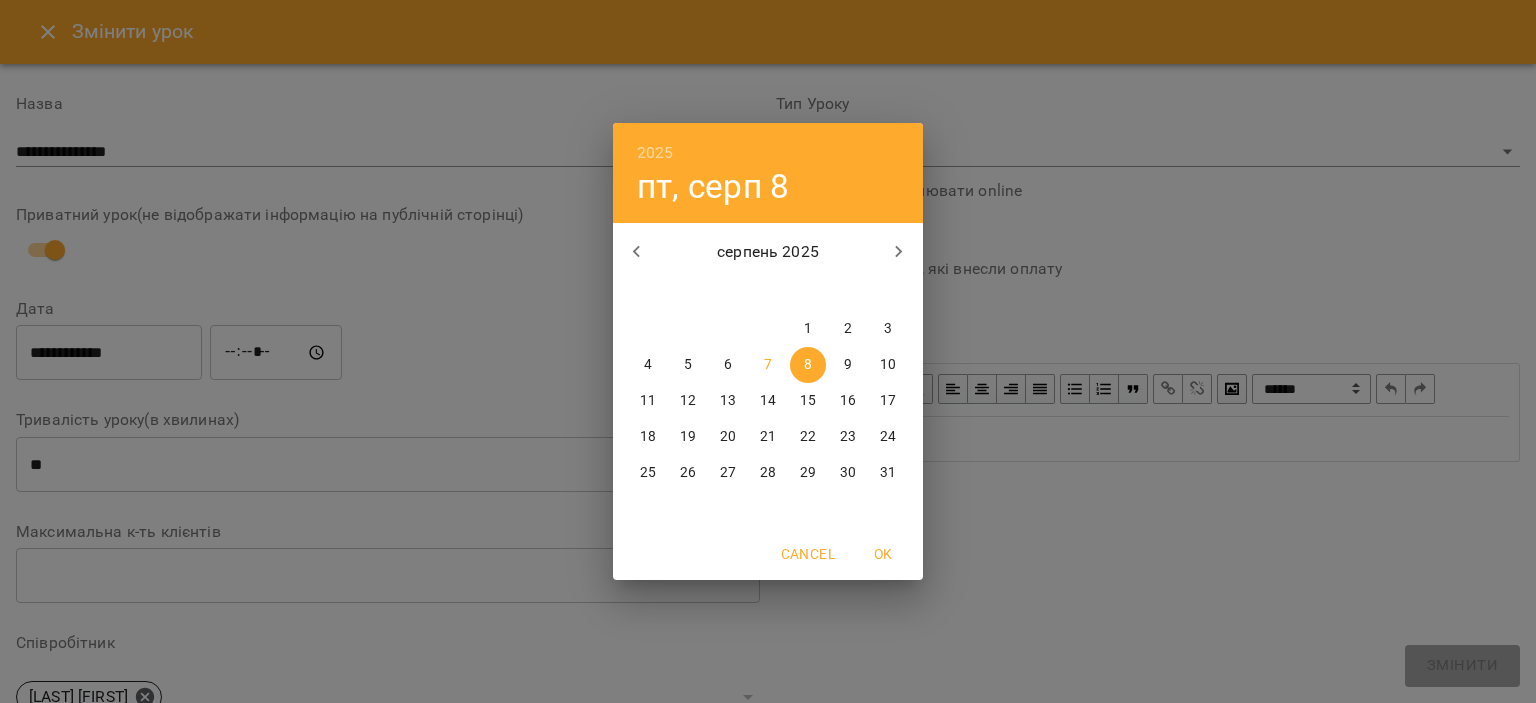 click on "7" at bounding box center [768, 365] 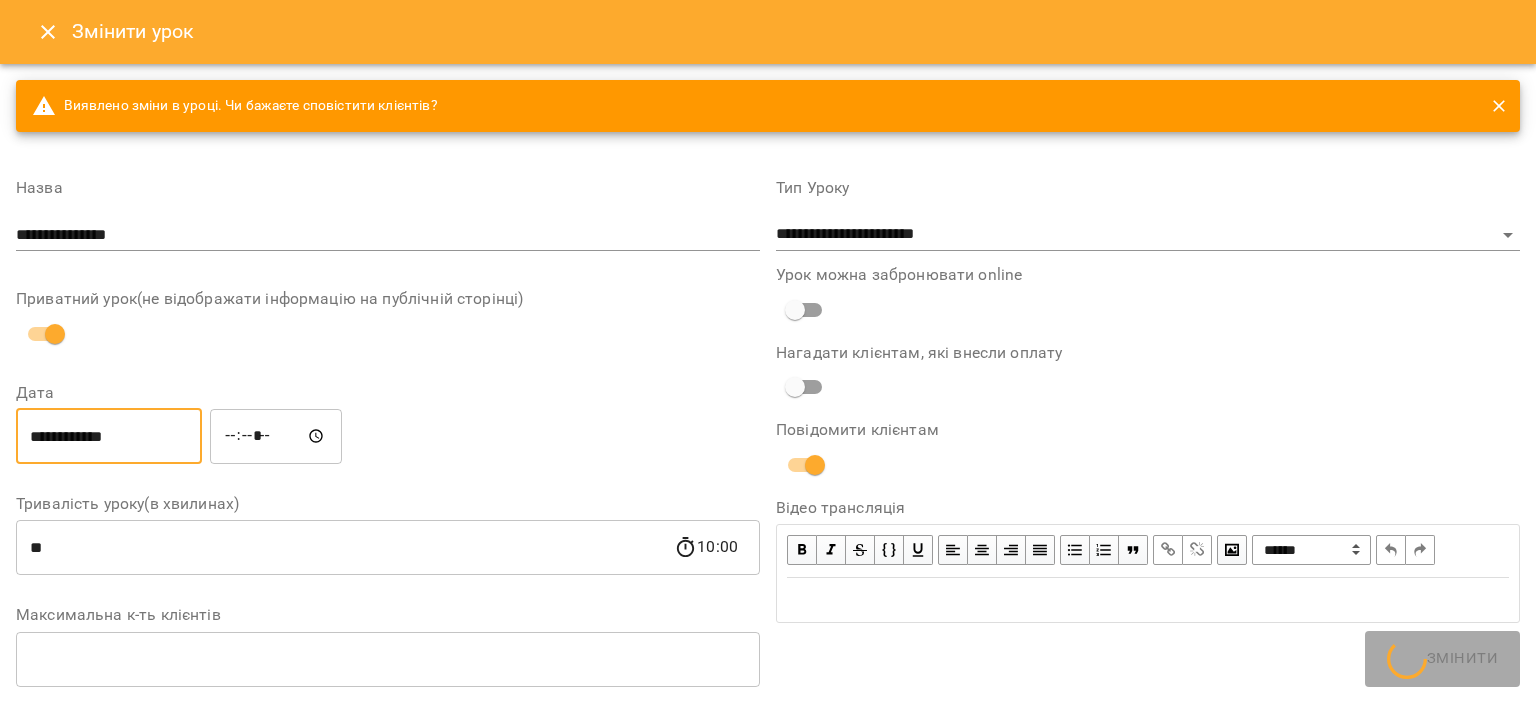type on "**********" 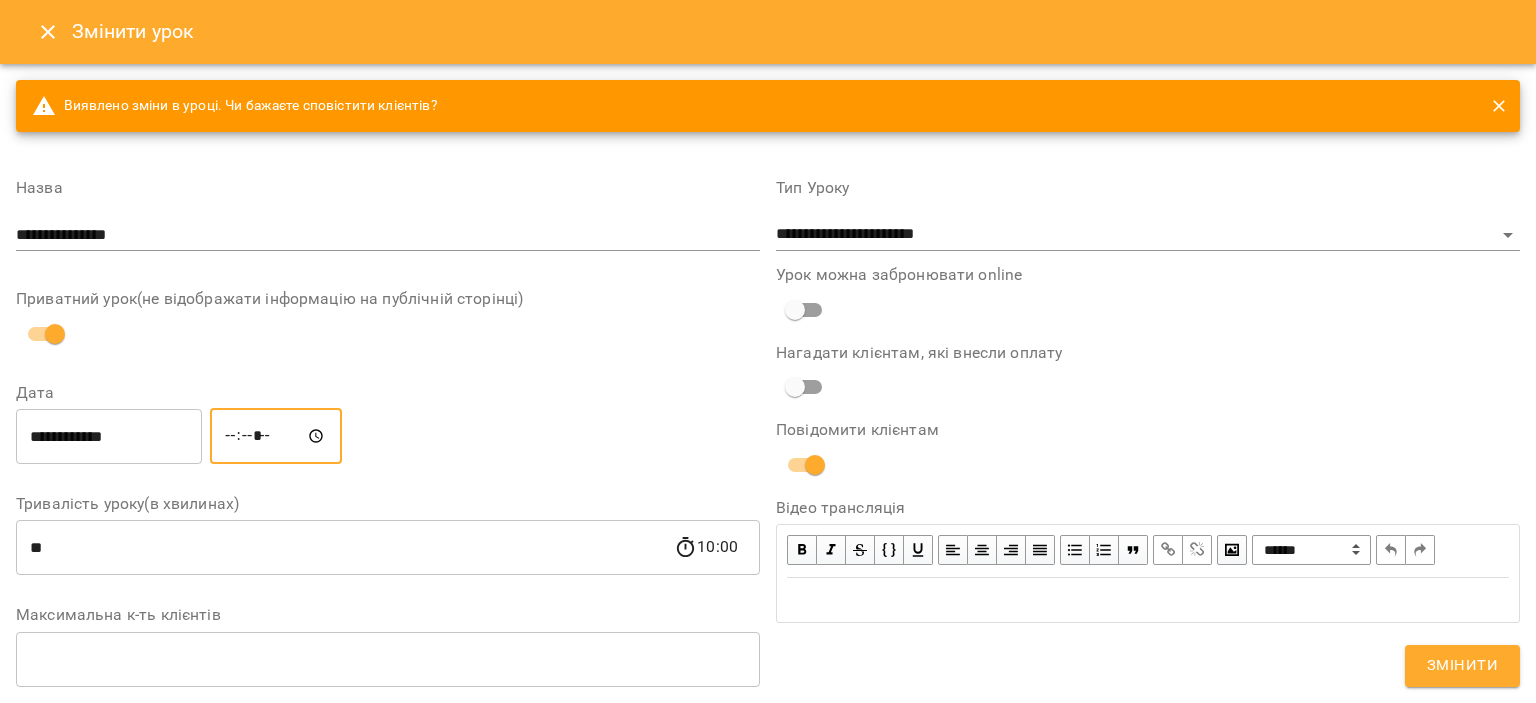 click on "*****" at bounding box center (276, 436) 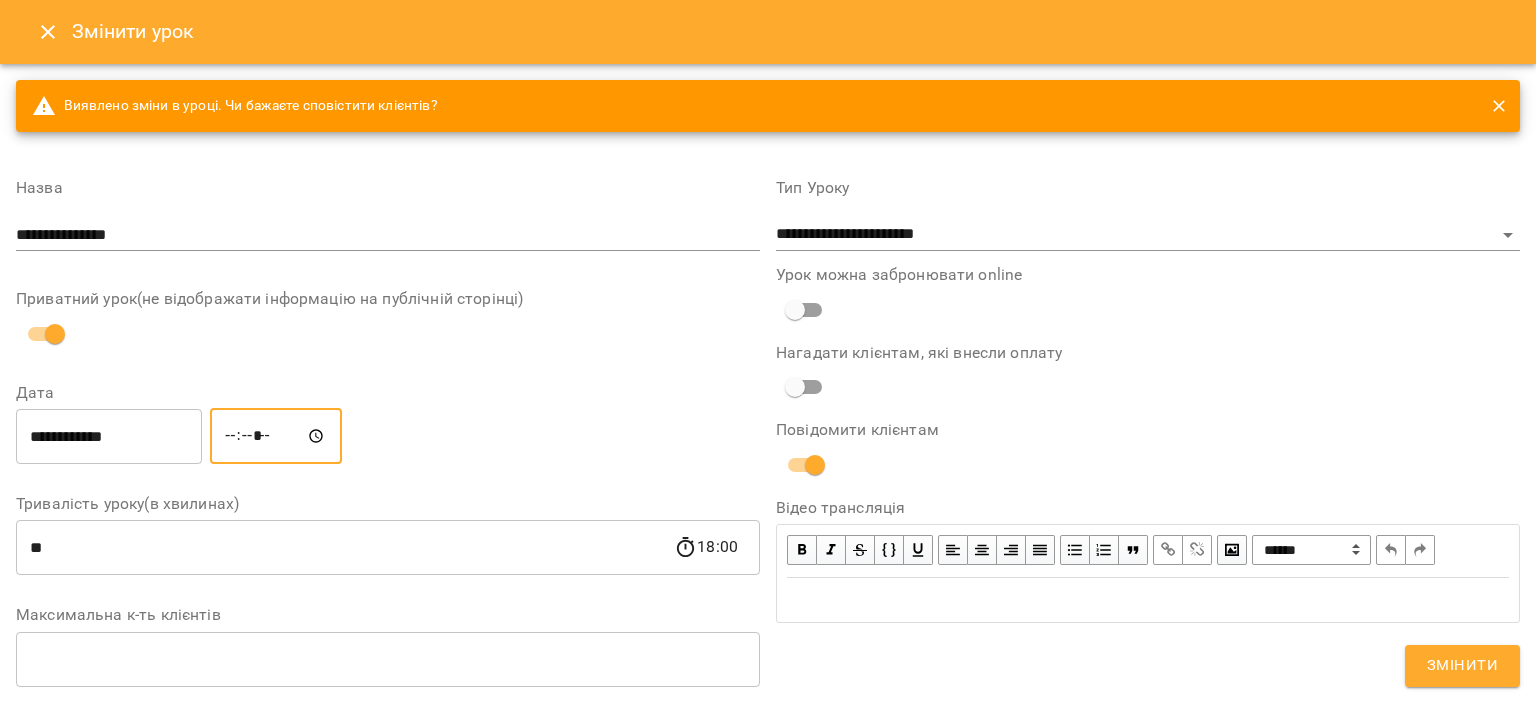 type on "*****" 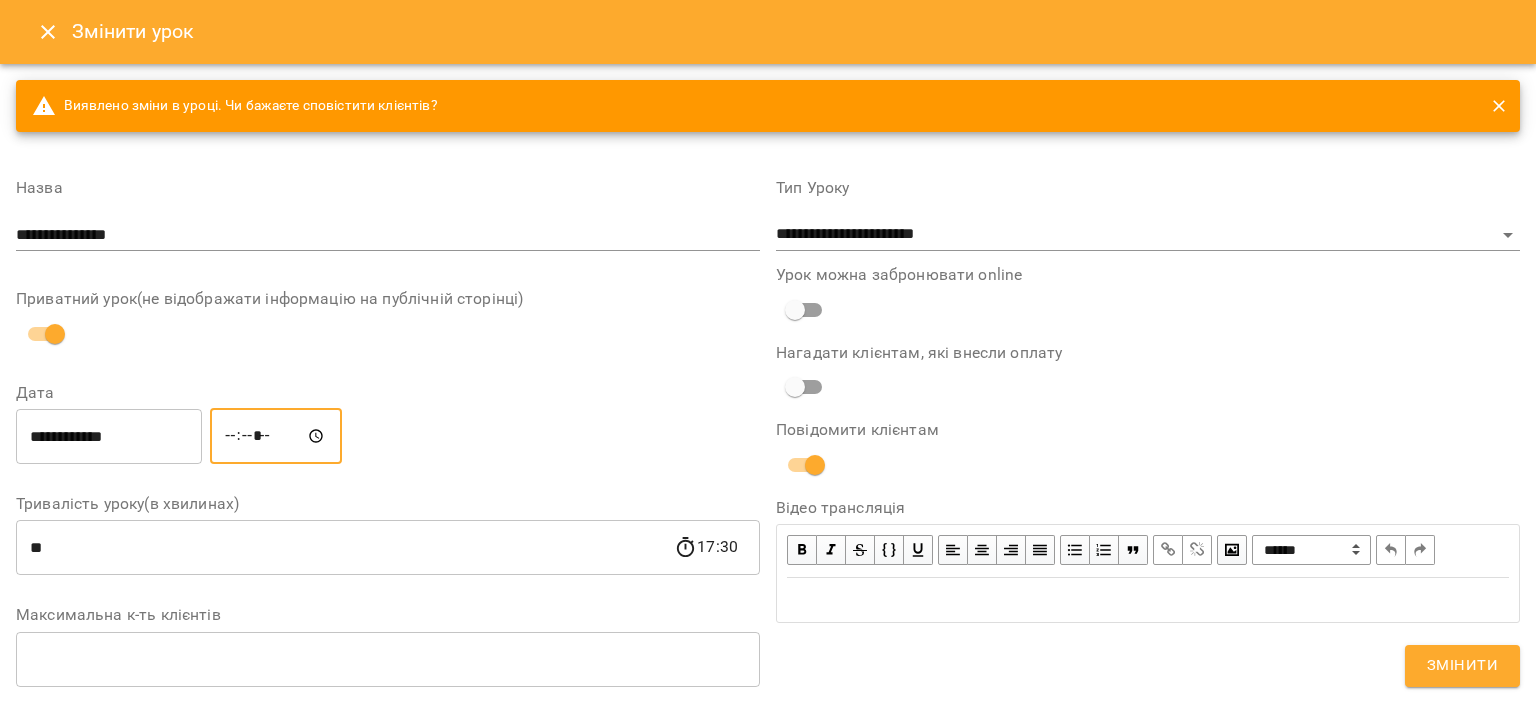 click on "Змінити" at bounding box center [1462, 666] 